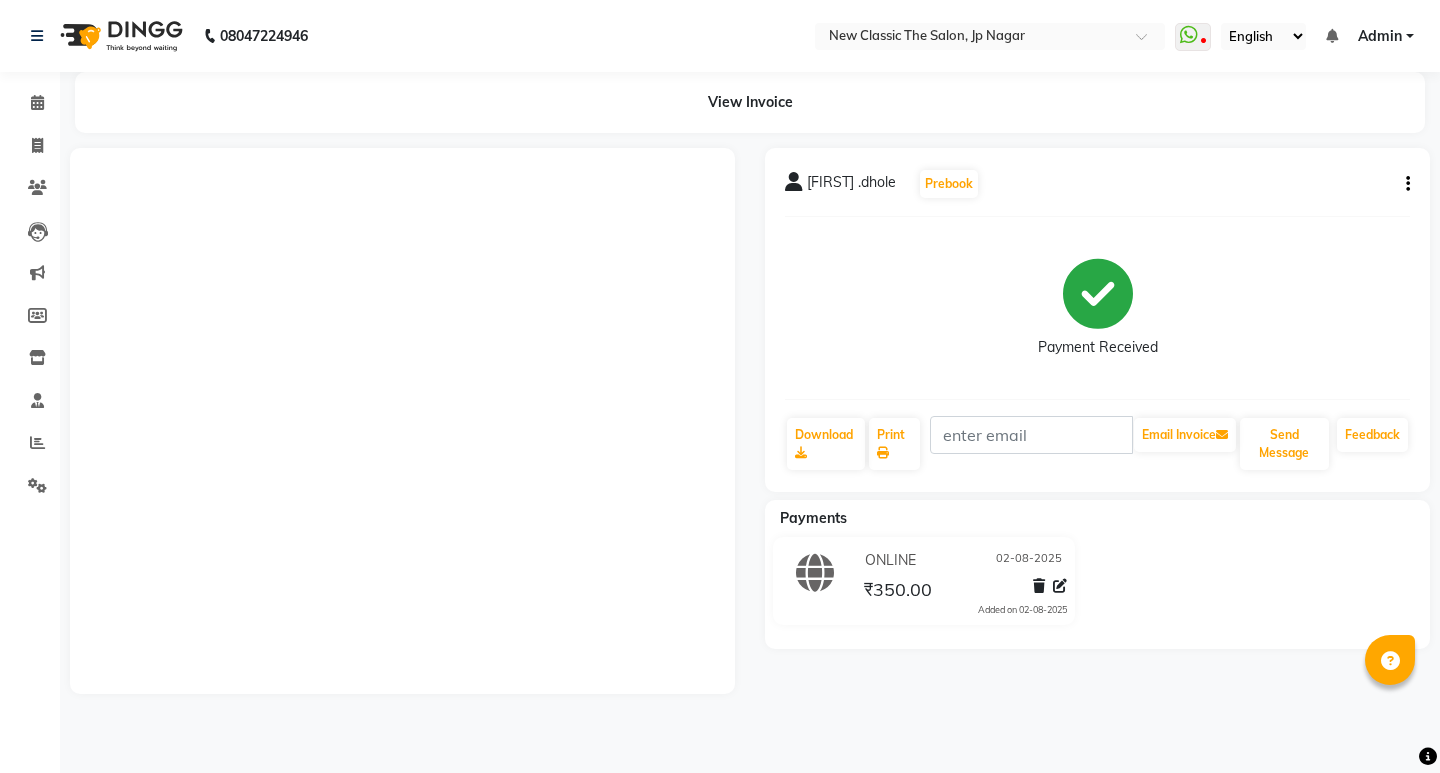 scroll, scrollTop: 0, scrollLeft: 0, axis: both 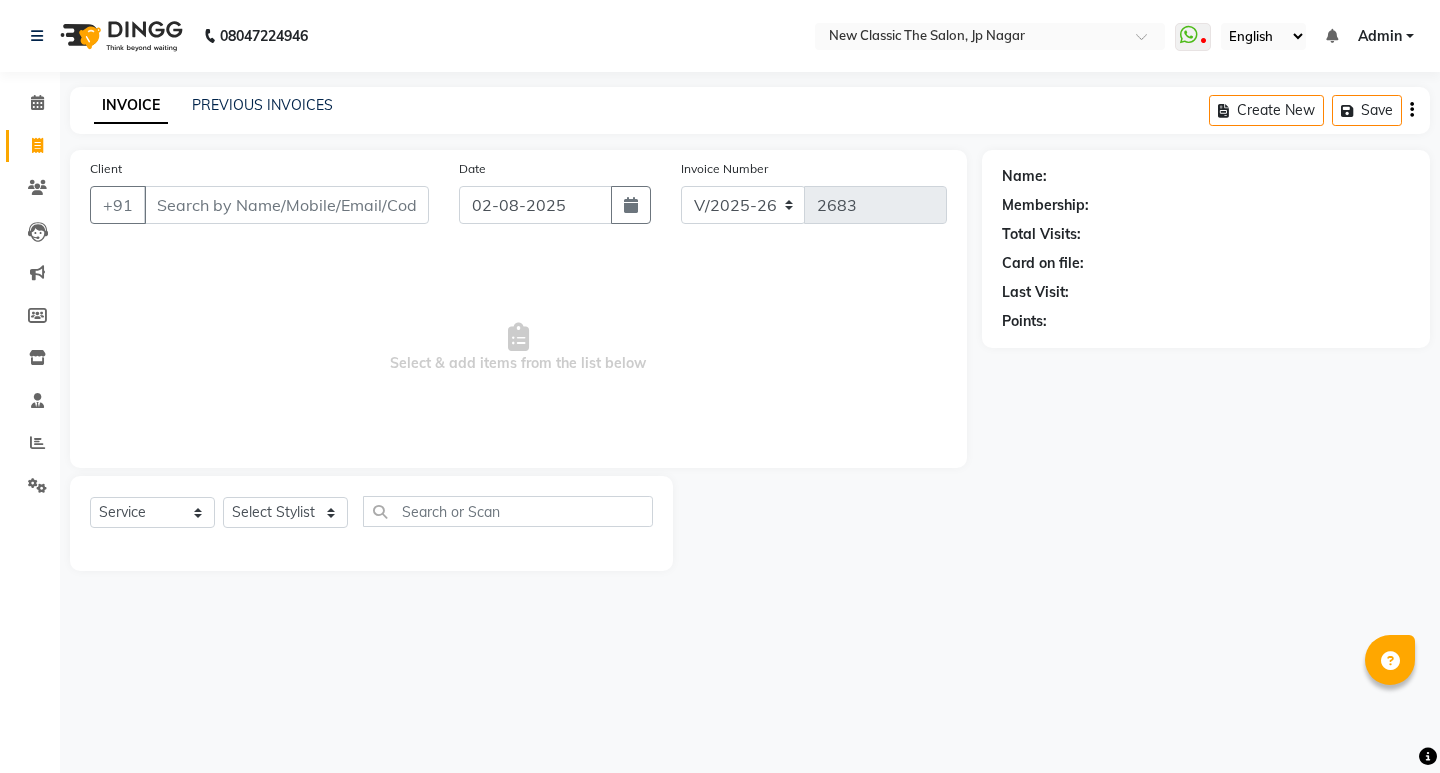 select on "4678" 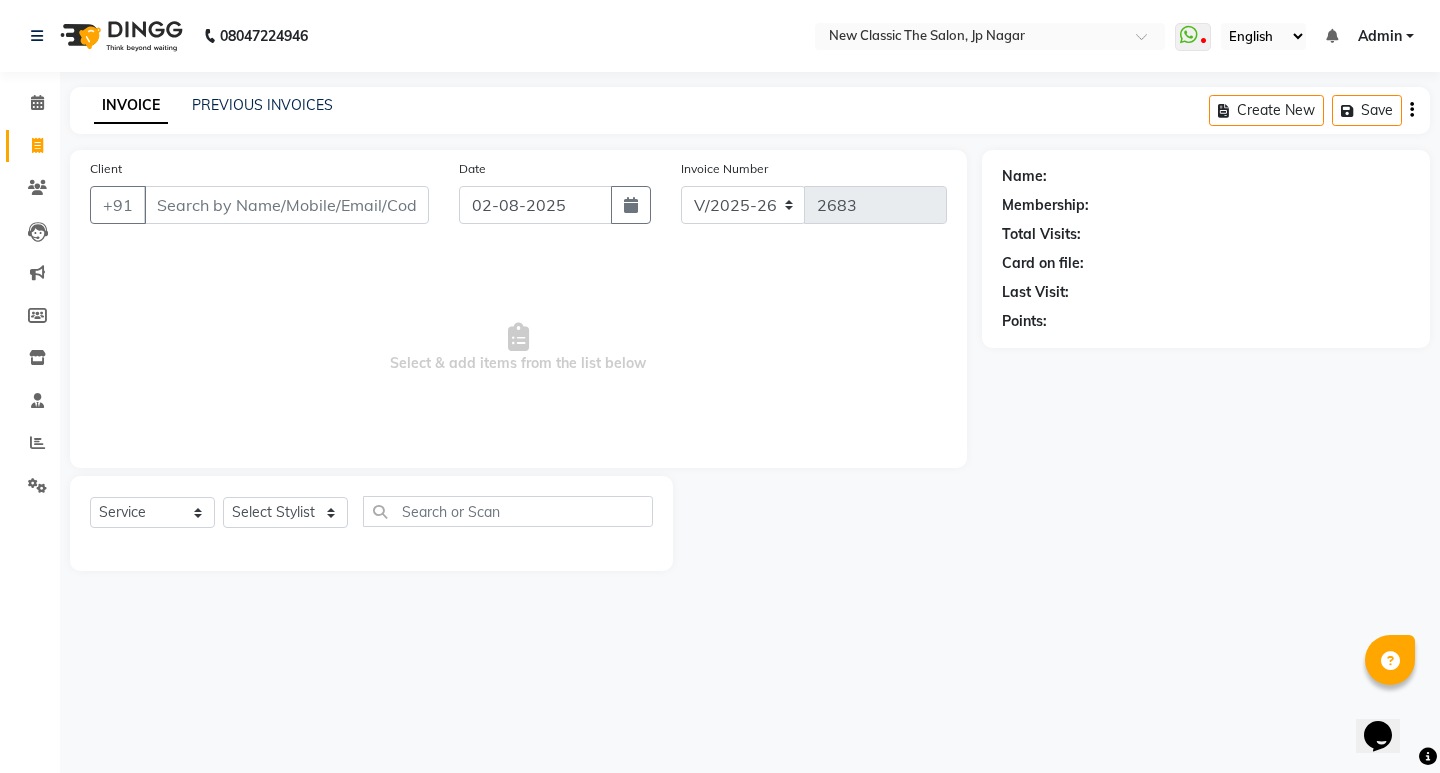 scroll, scrollTop: 0, scrollLeft: 0, axis: both 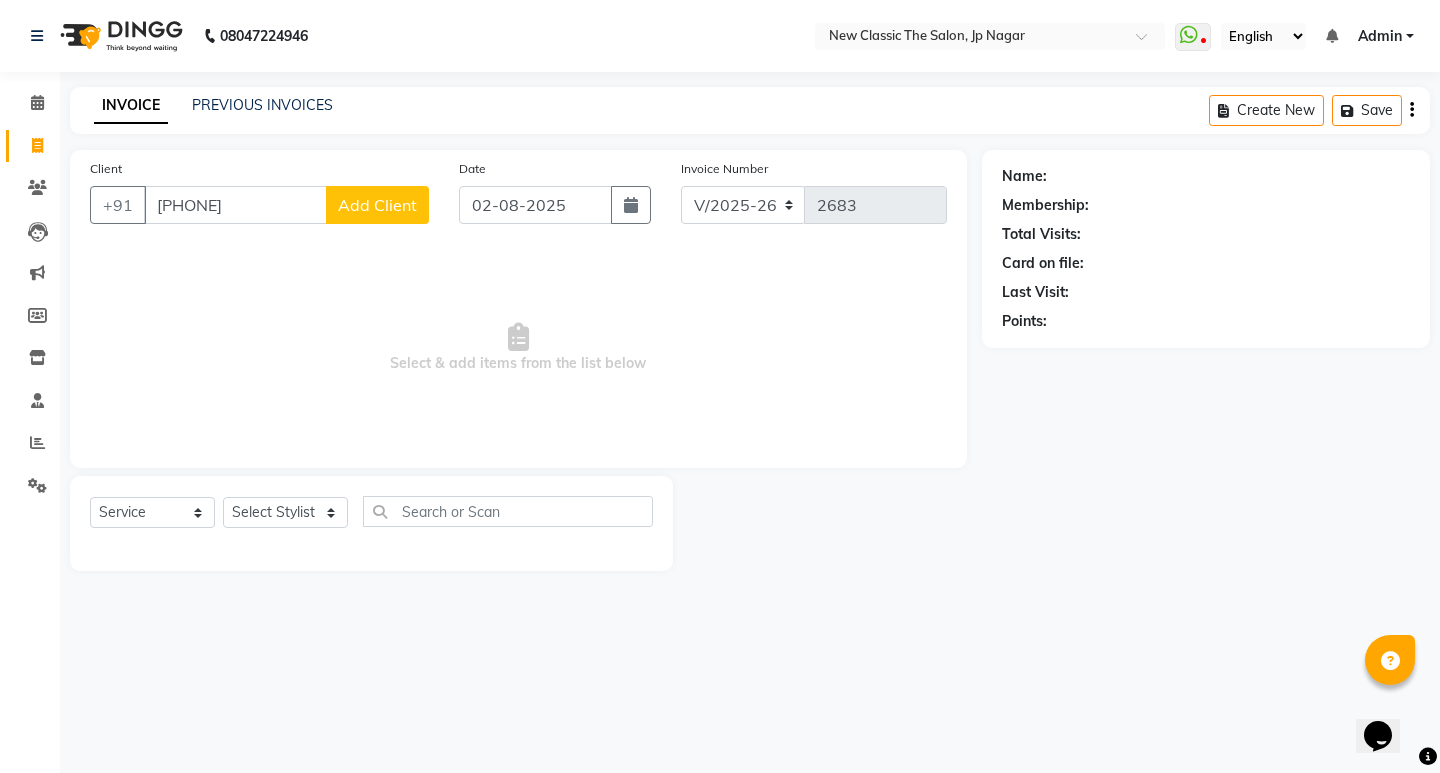 type on "7760654610" 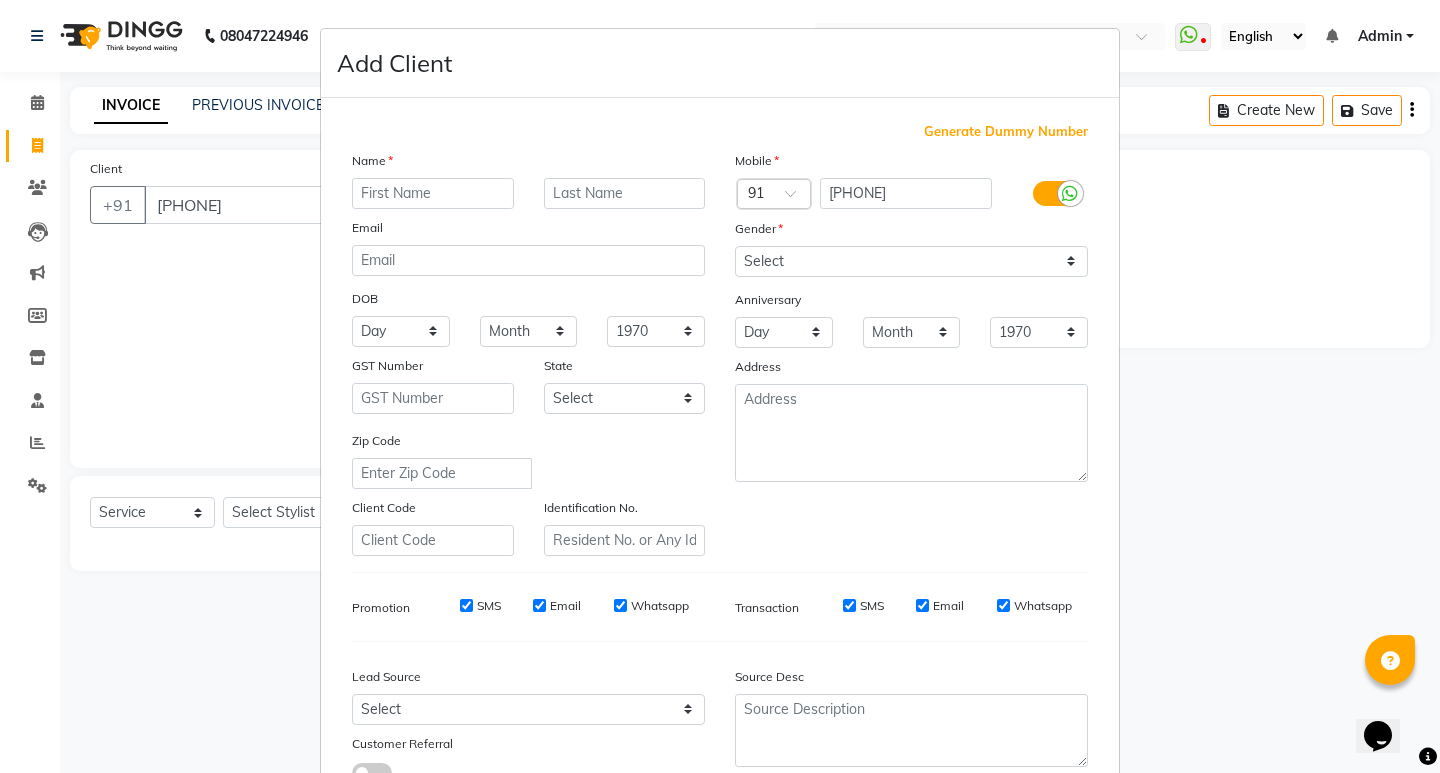 drag, startPoint x: 402, startPoint y: 199, endPoint x: 395, endPoint y: 190, distance: 11.401754 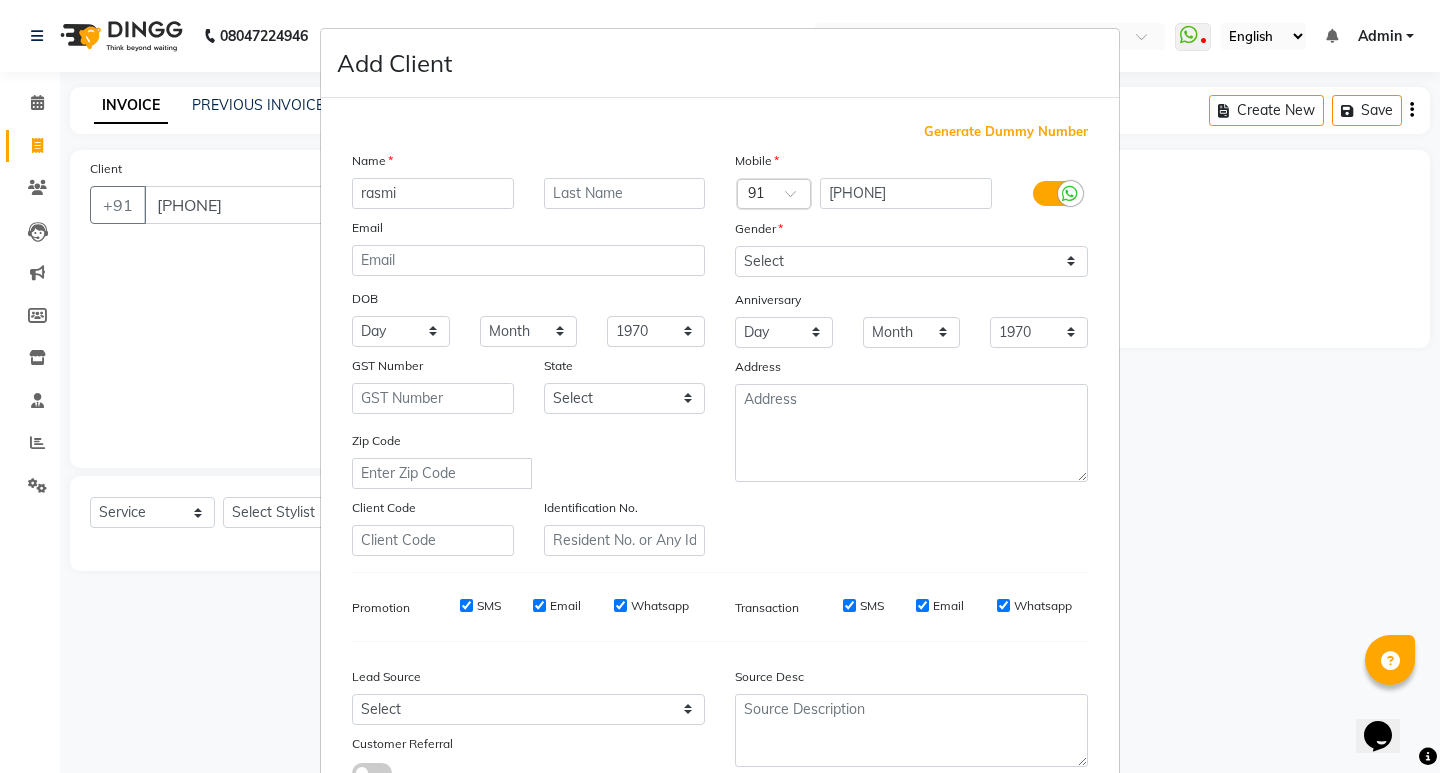 type on "rasmi" 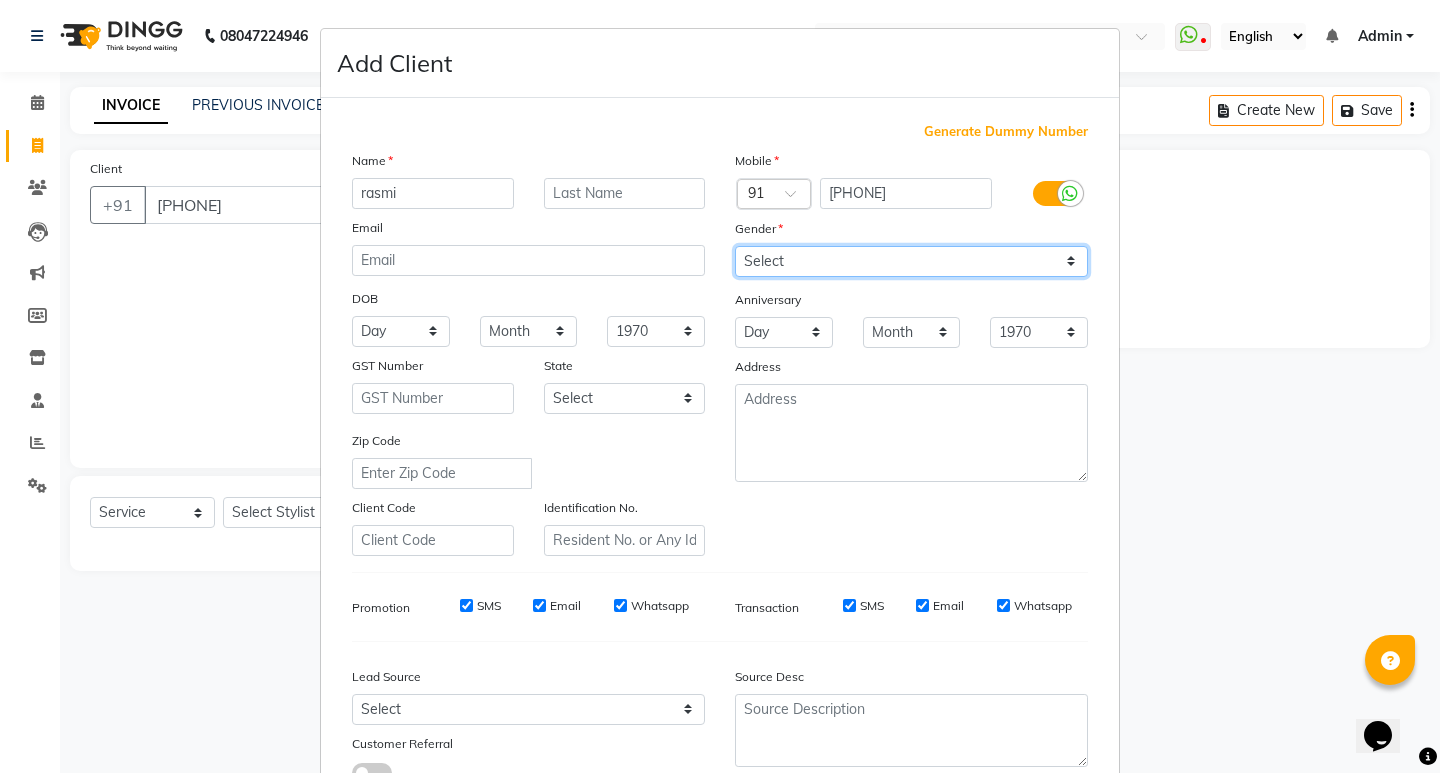 click on "Select Male Female Other Prefer Not To Say" at bounding box center [911, 261] 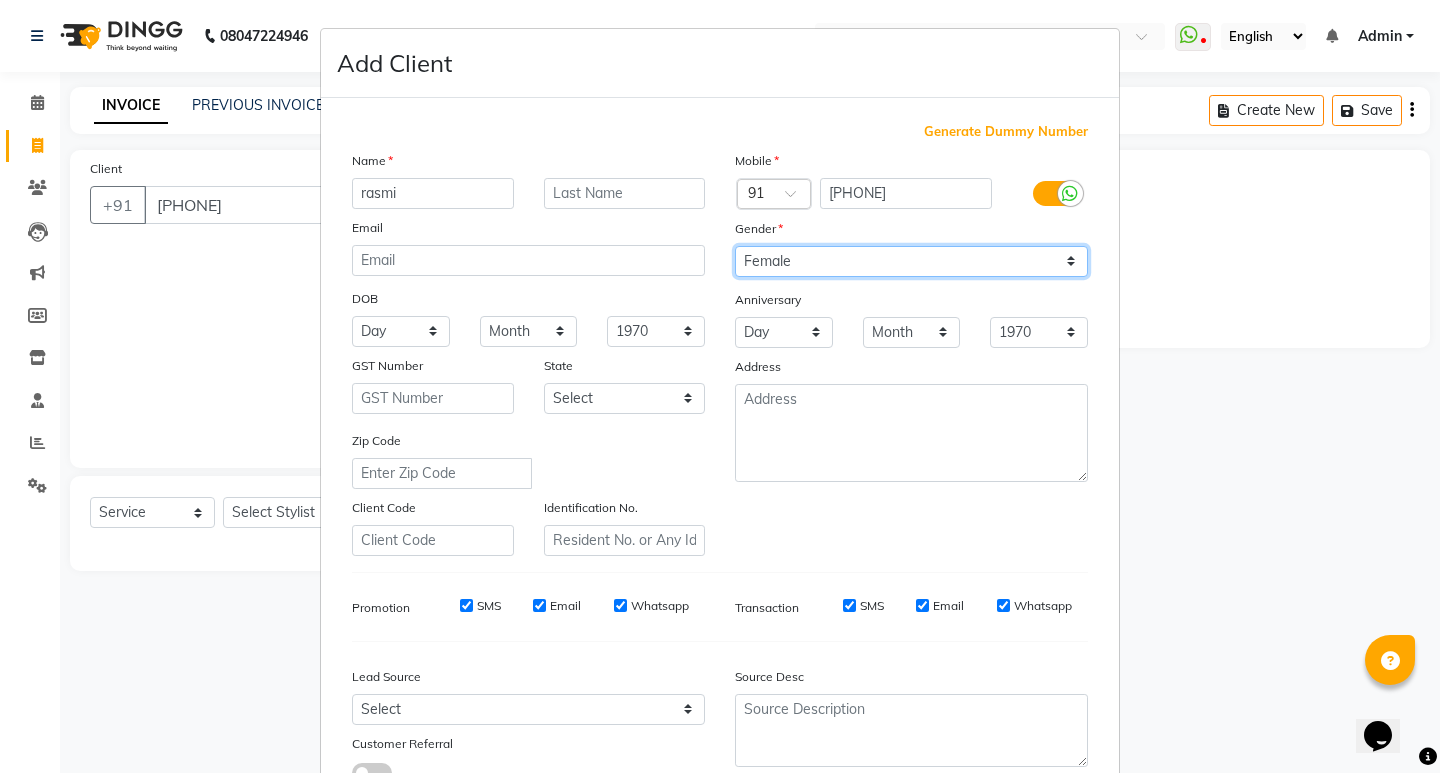click on "Select Male Female Other Prefer Not To Say" at bounding box center (911, 261) 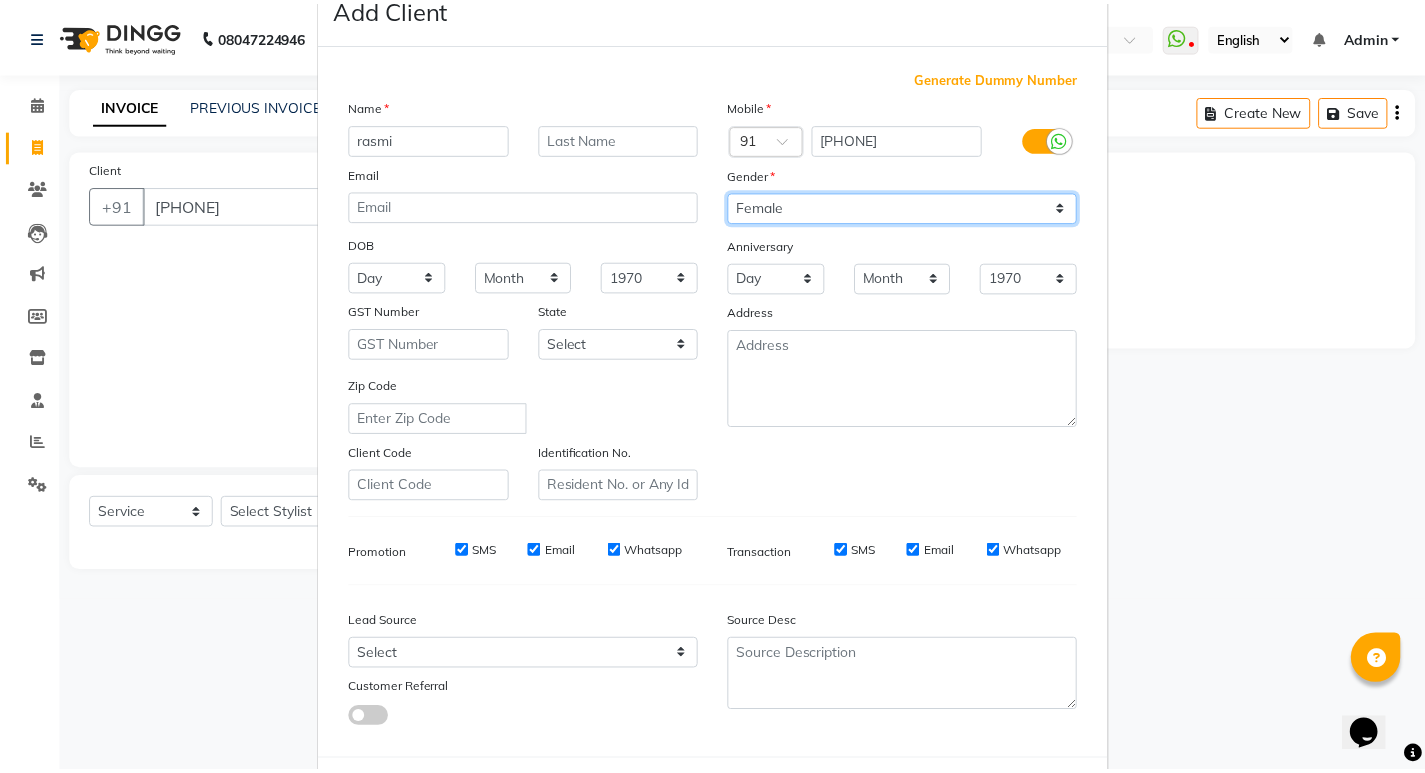 scroll, scrollTop: 150, scrollLeft: 0, axis: vertical 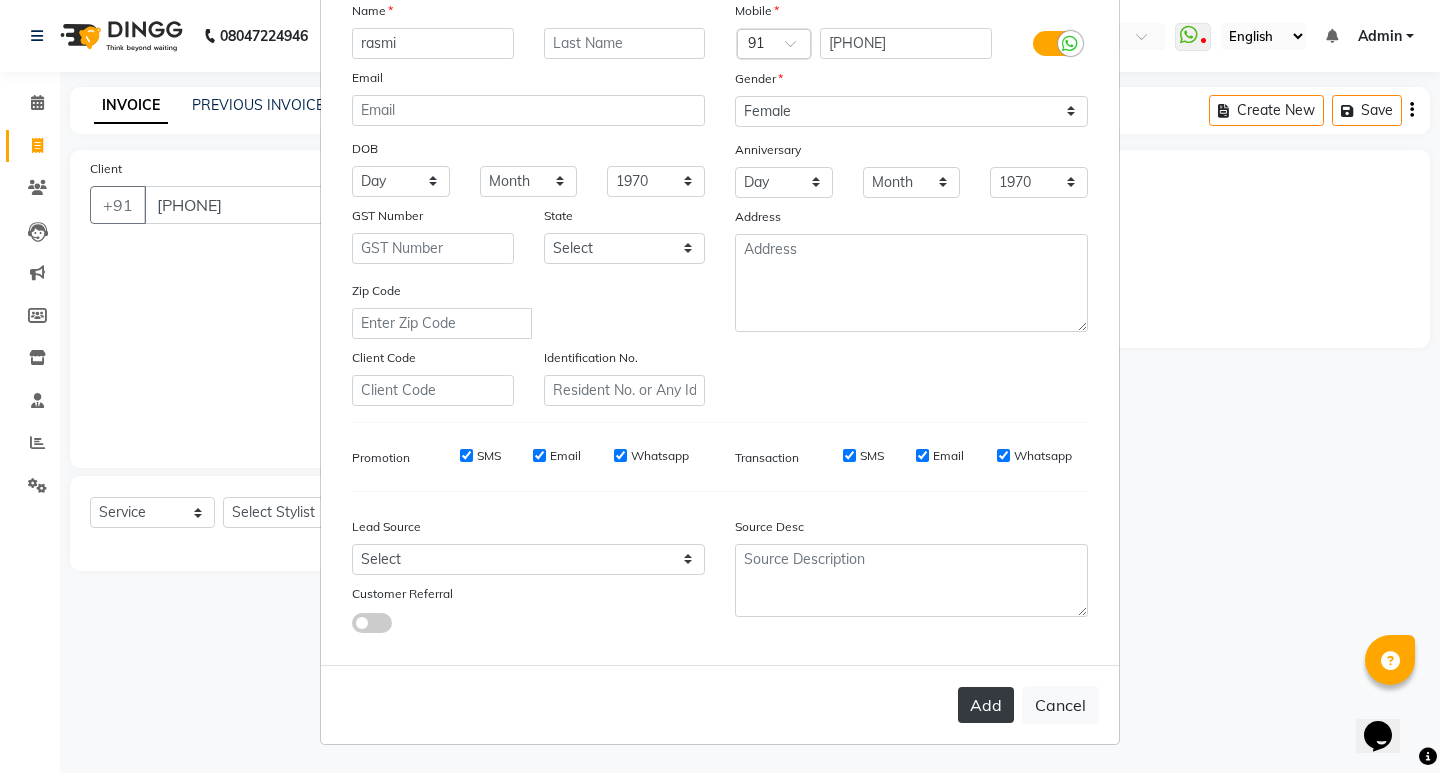 click on "Add" at bounding box center [986, 705] 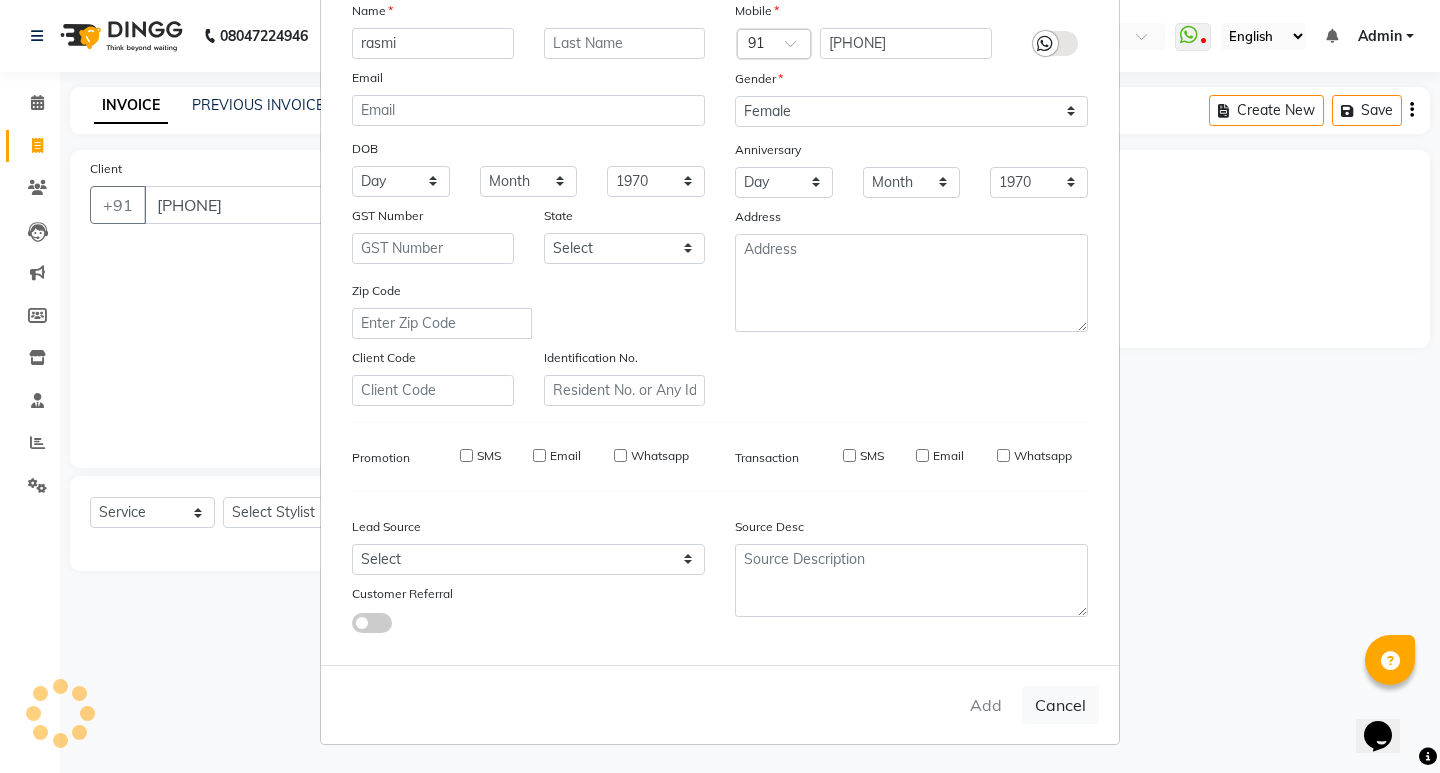 type 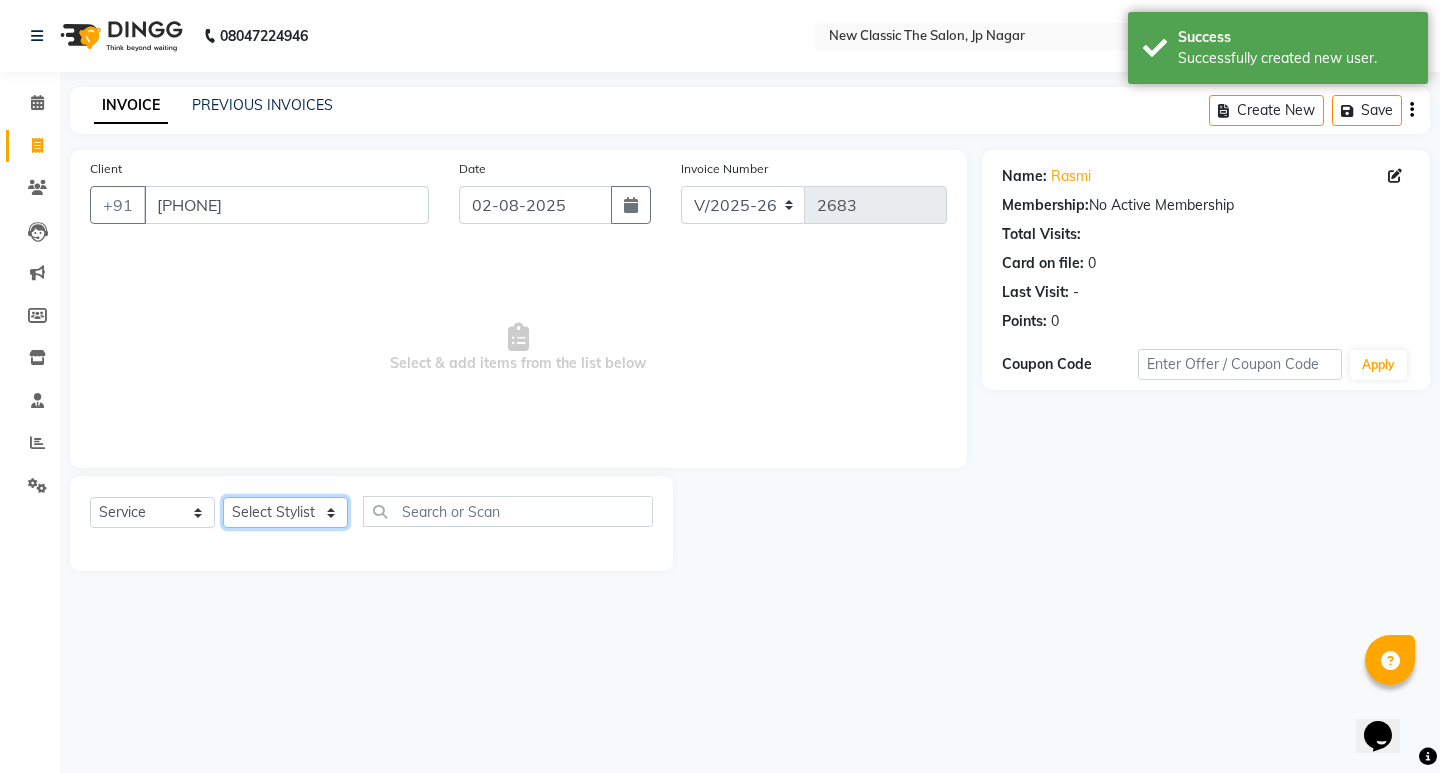 click on "Select Stylist Amit Amol Anil Kirti Komal Manager Prachi Rina Shital Smita surendra" 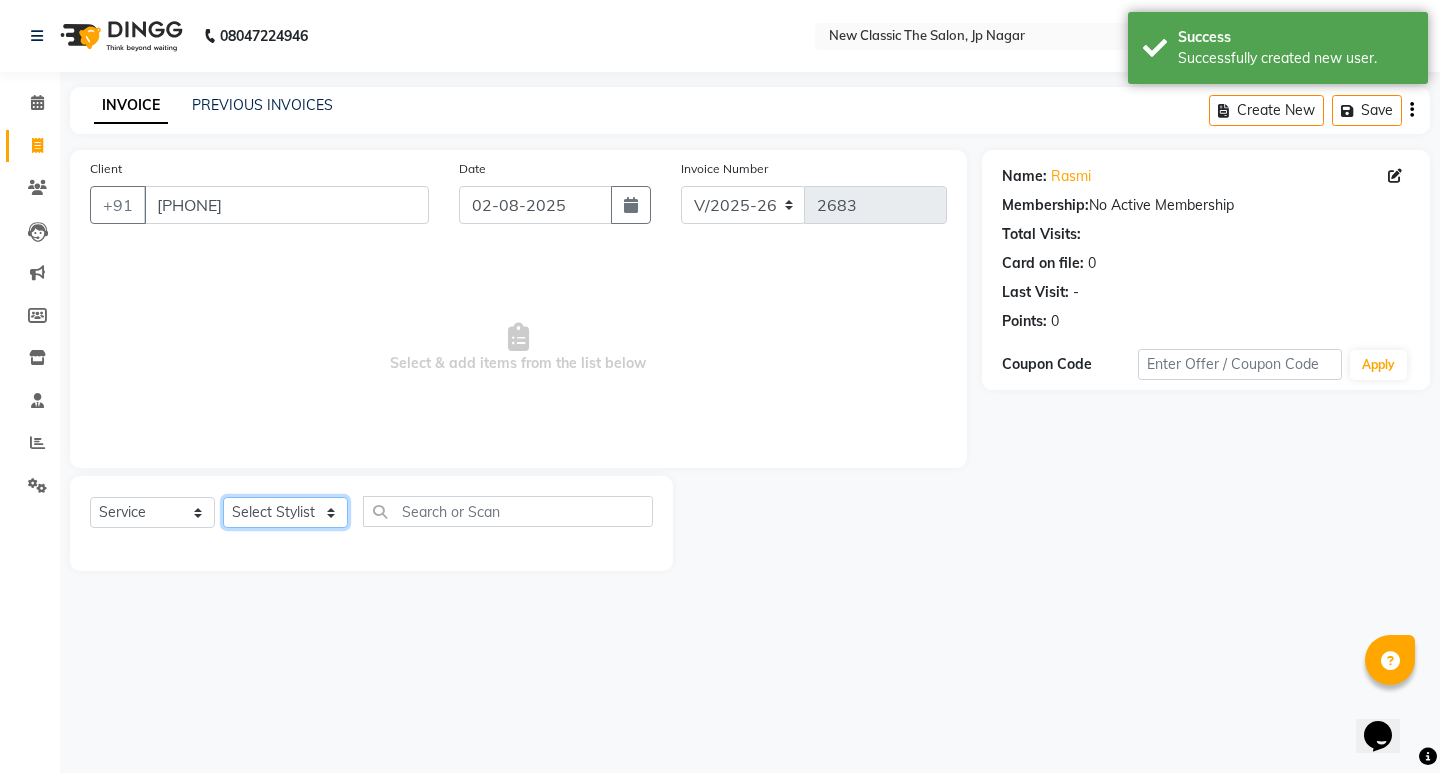 select on "27628" 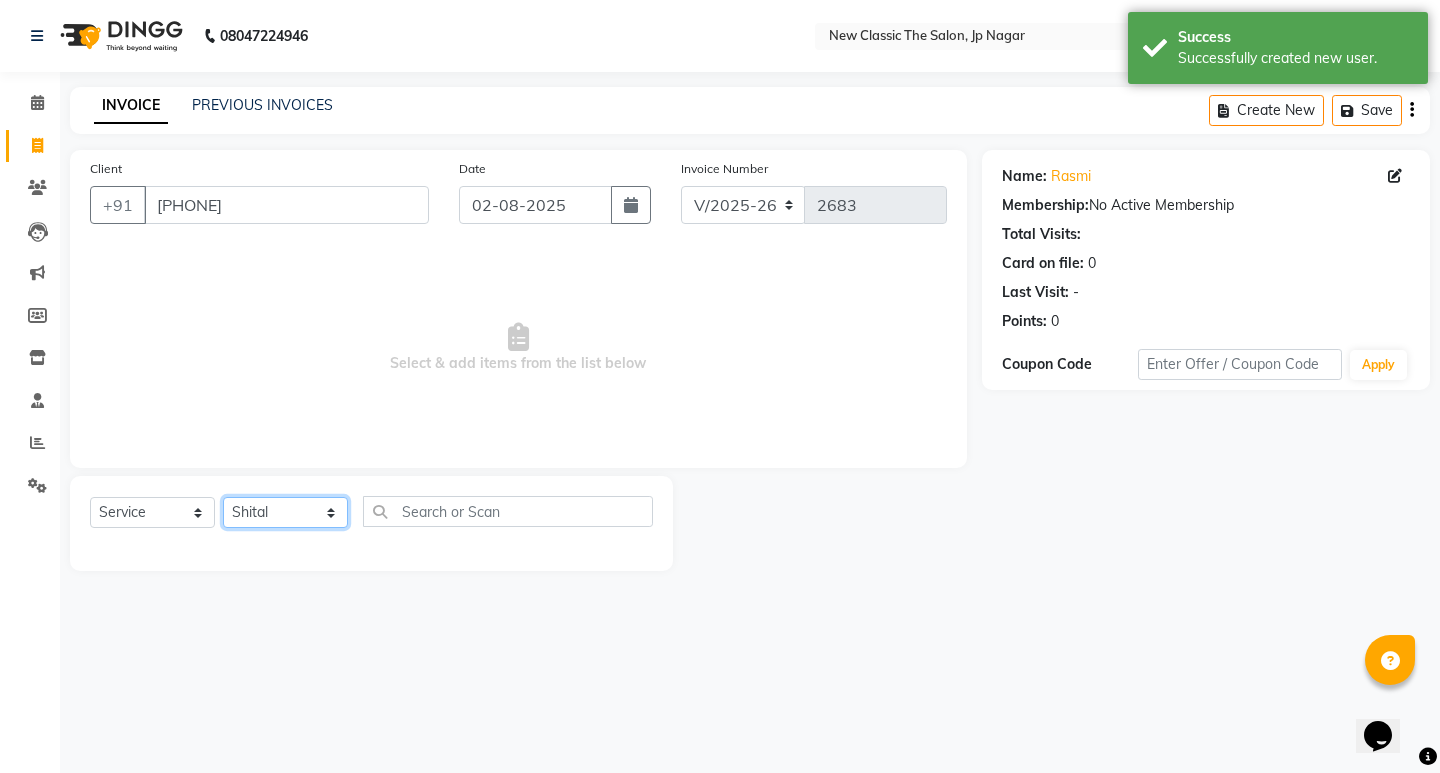 click on "Select Stylist Amit Amol Anil Kirti Komal Manager Prachi Rina Shital Smita surendra" 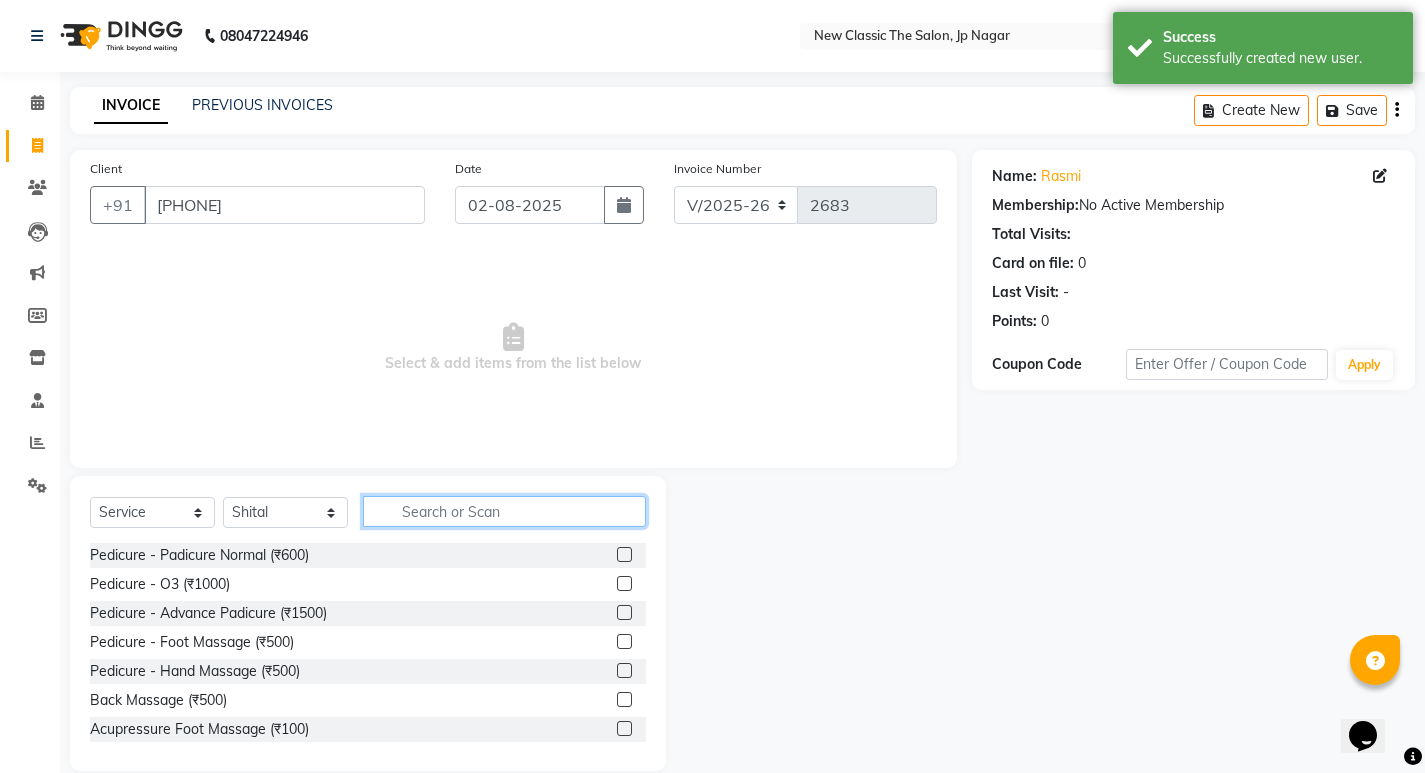 click 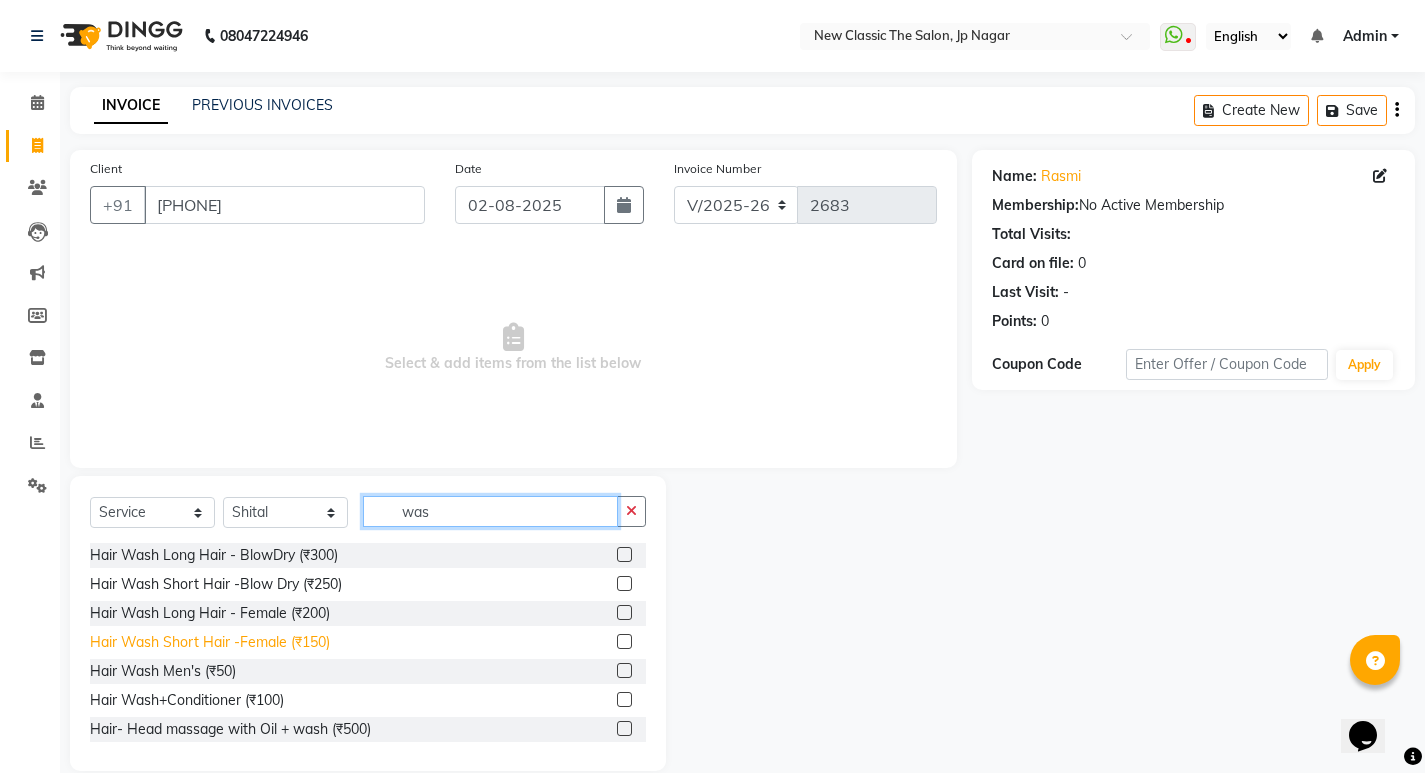 type on "was" 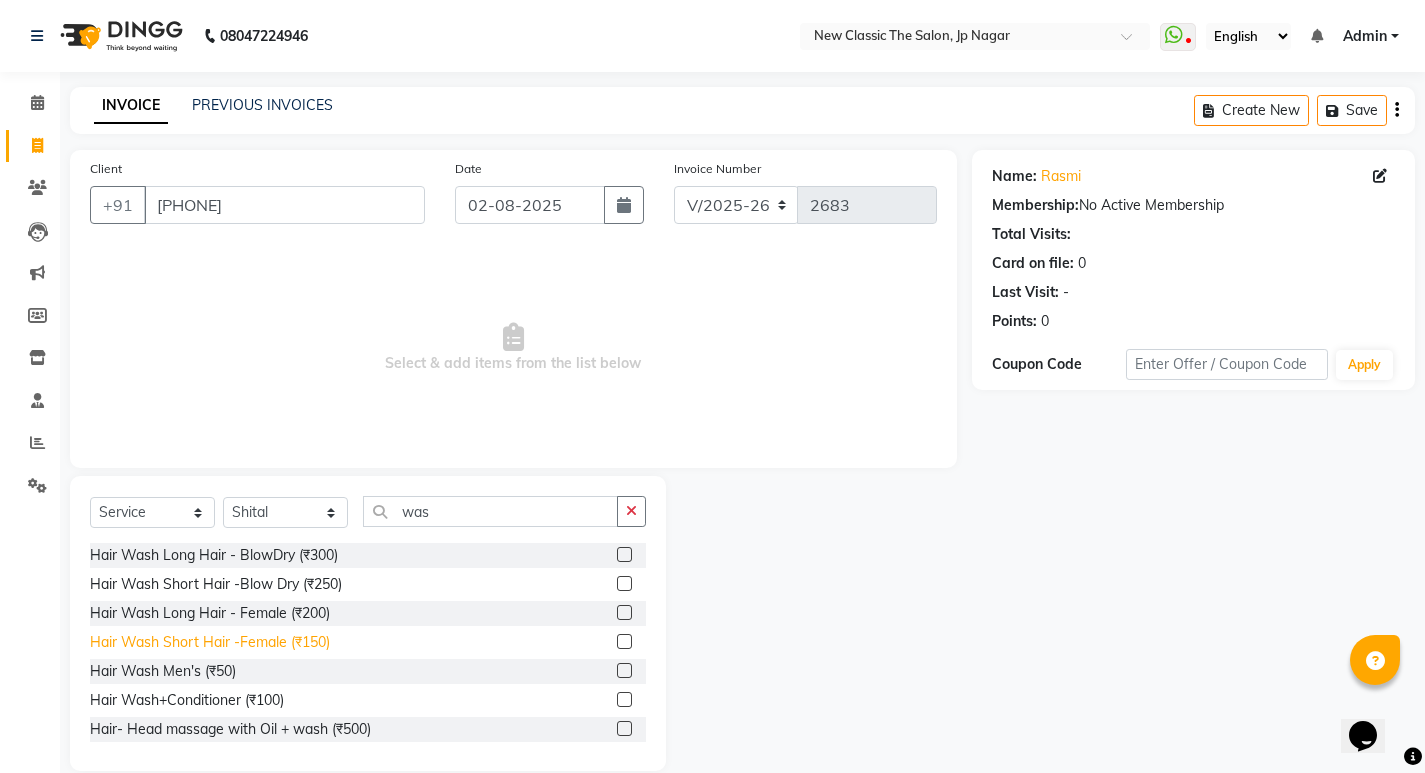 click on "Hair Wash Short Hair -Female (₹150)" 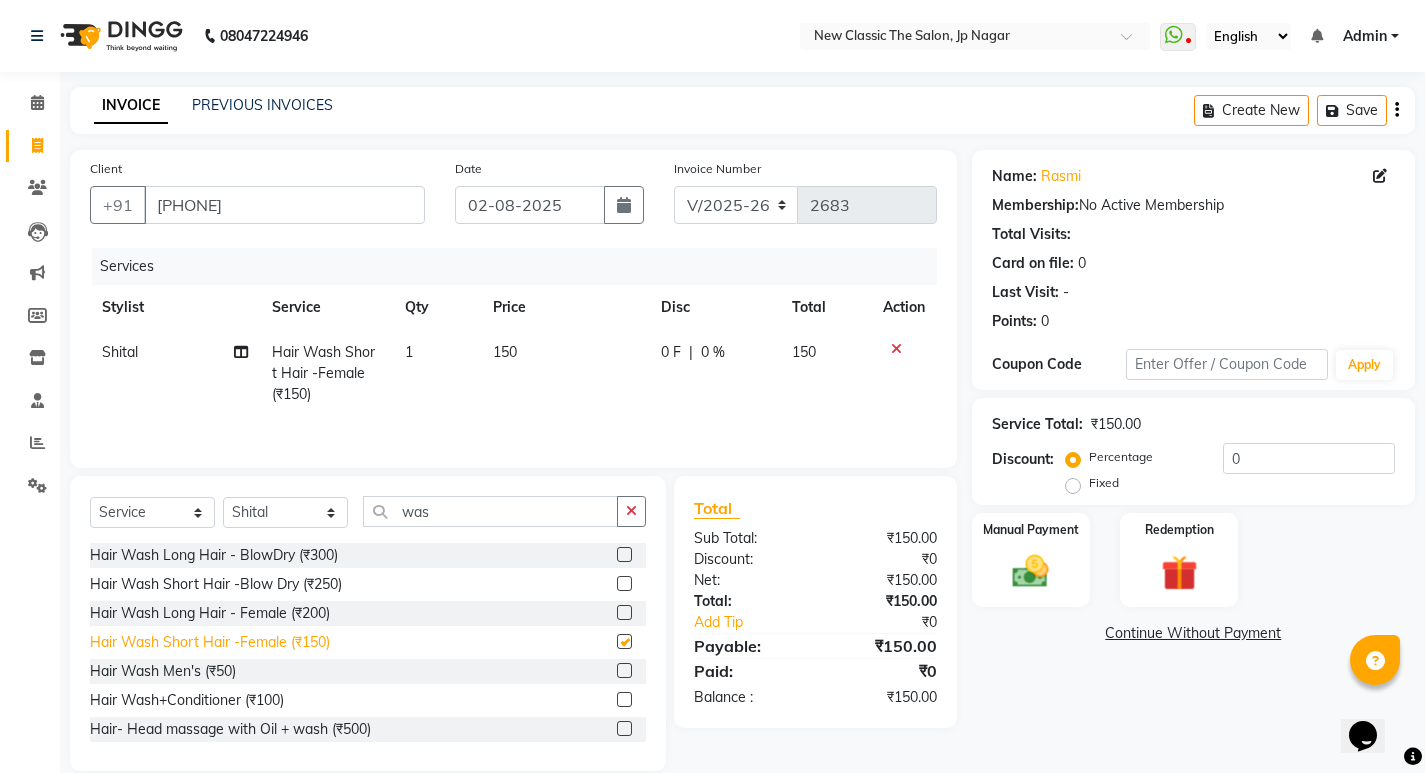 checkbox on "false" 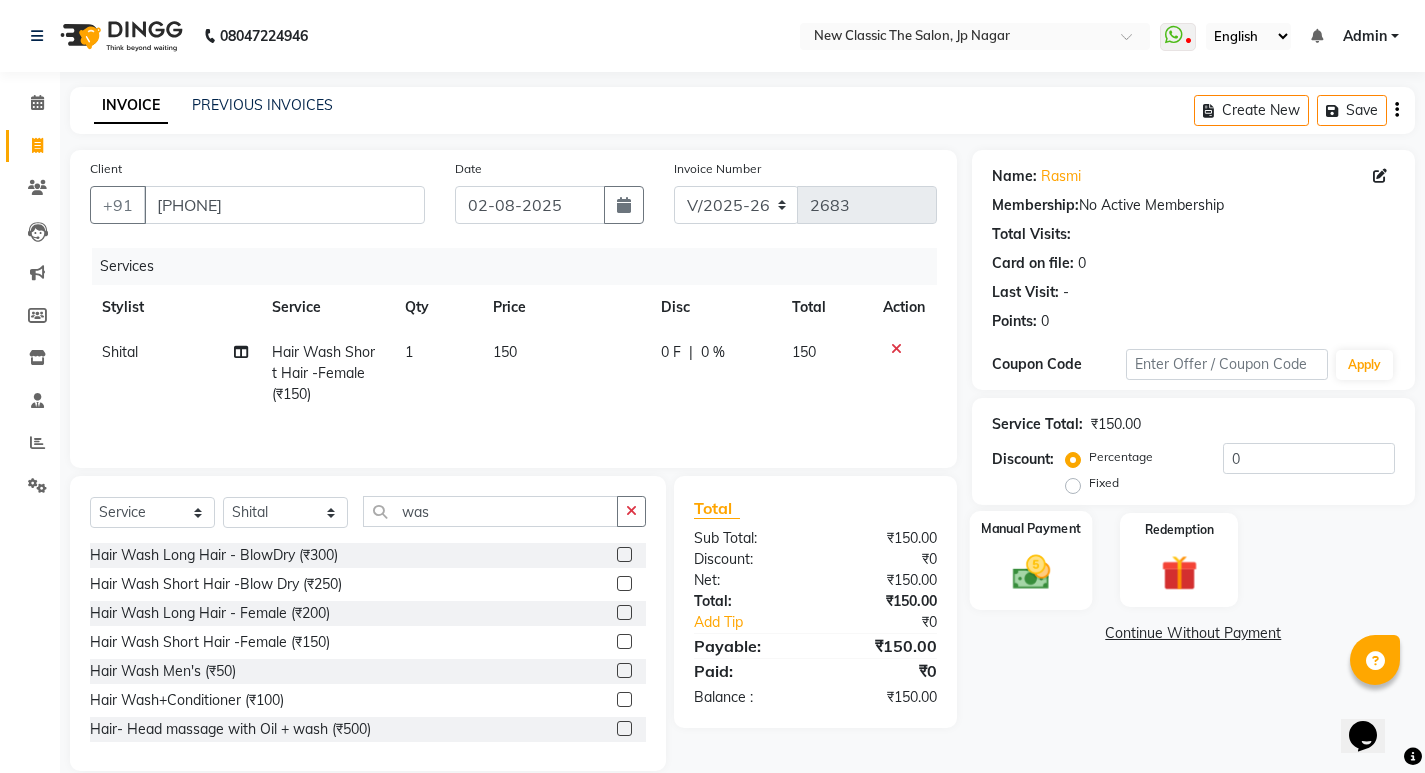 click 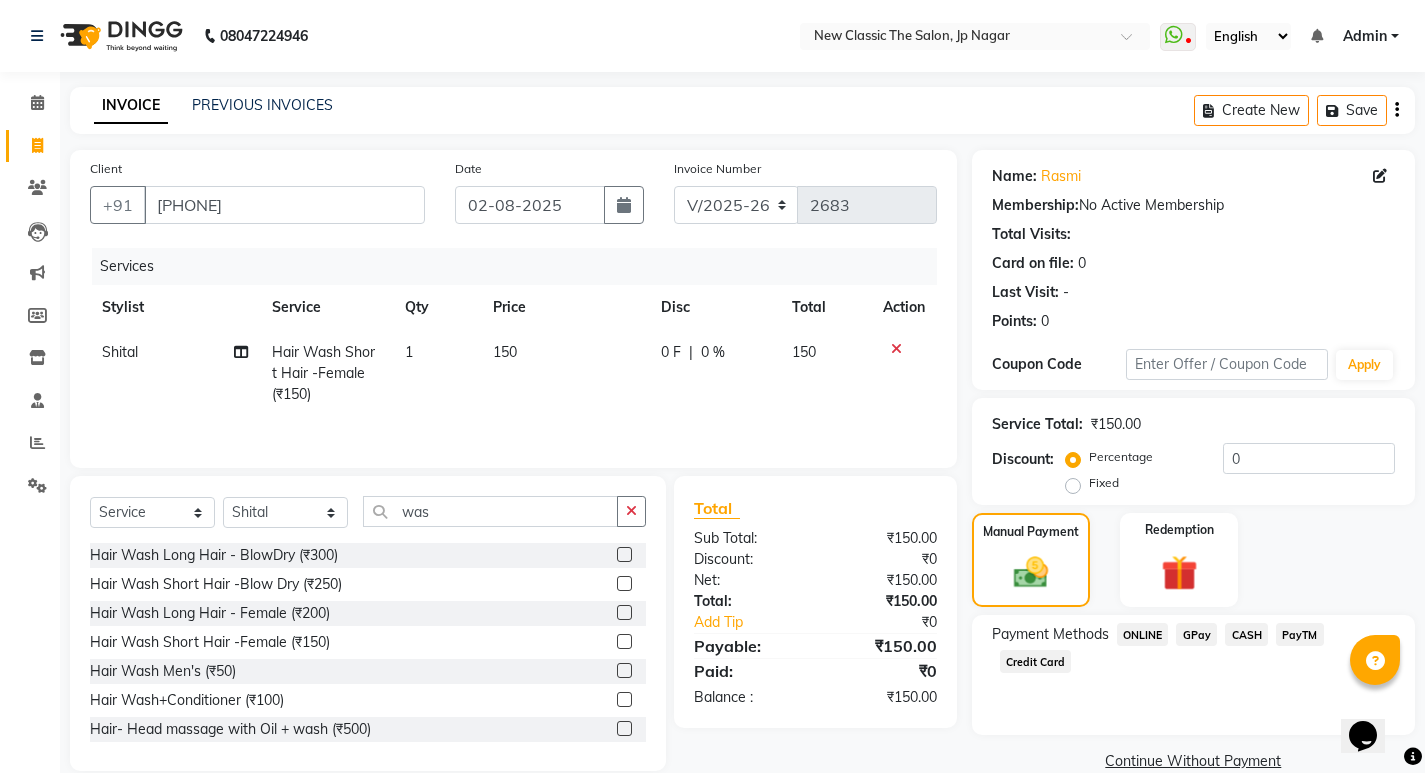 click on "CASH" 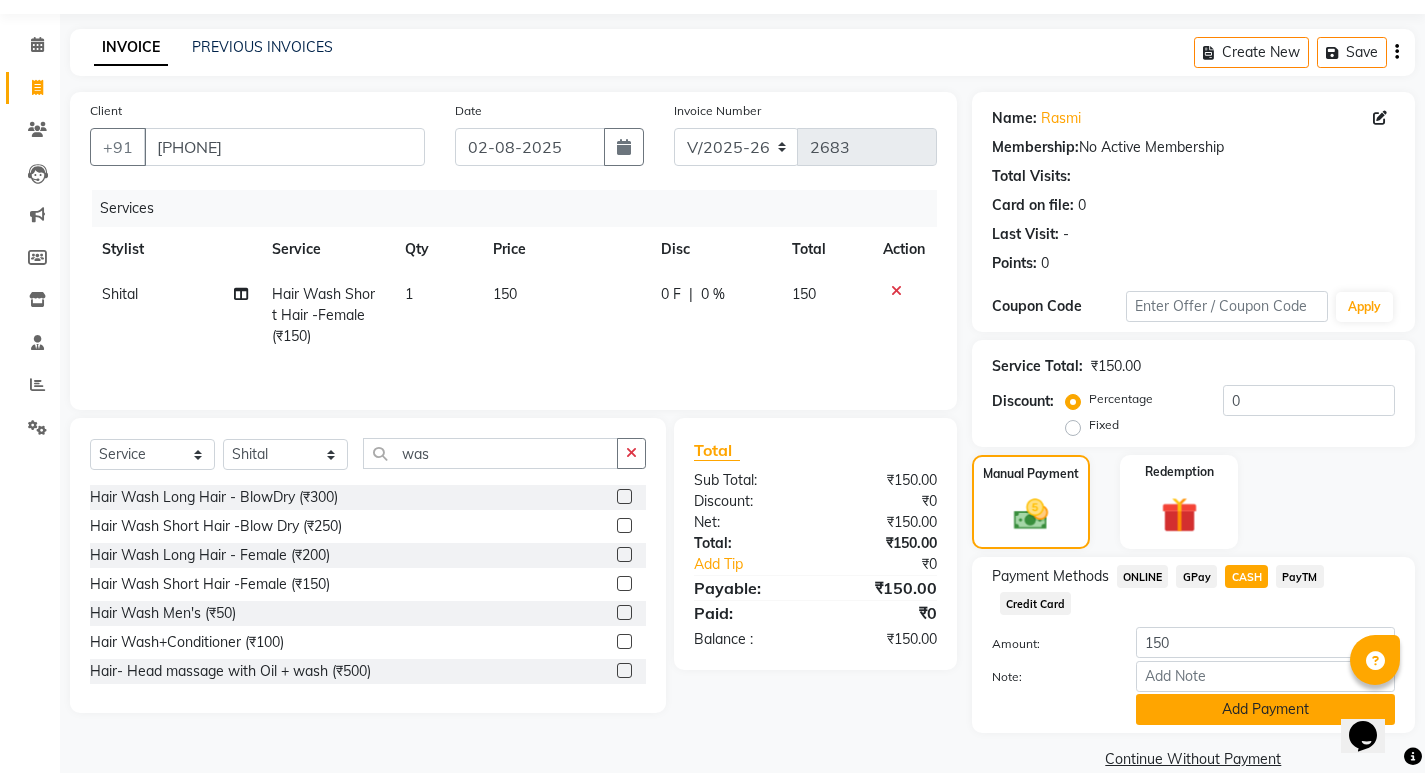 scroll, scrollTop: 89, scrollLeft: 0, axis: vertical 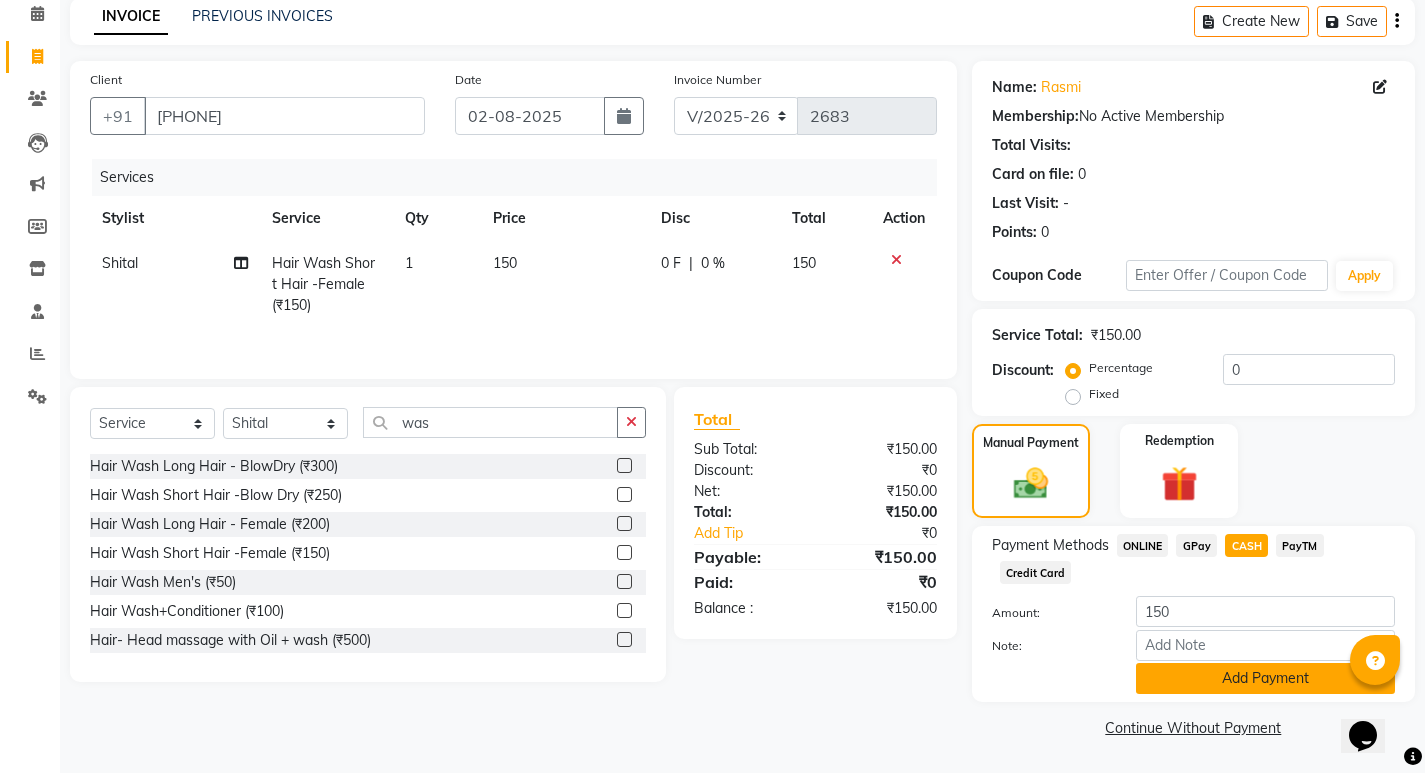 click on "Add Payment" 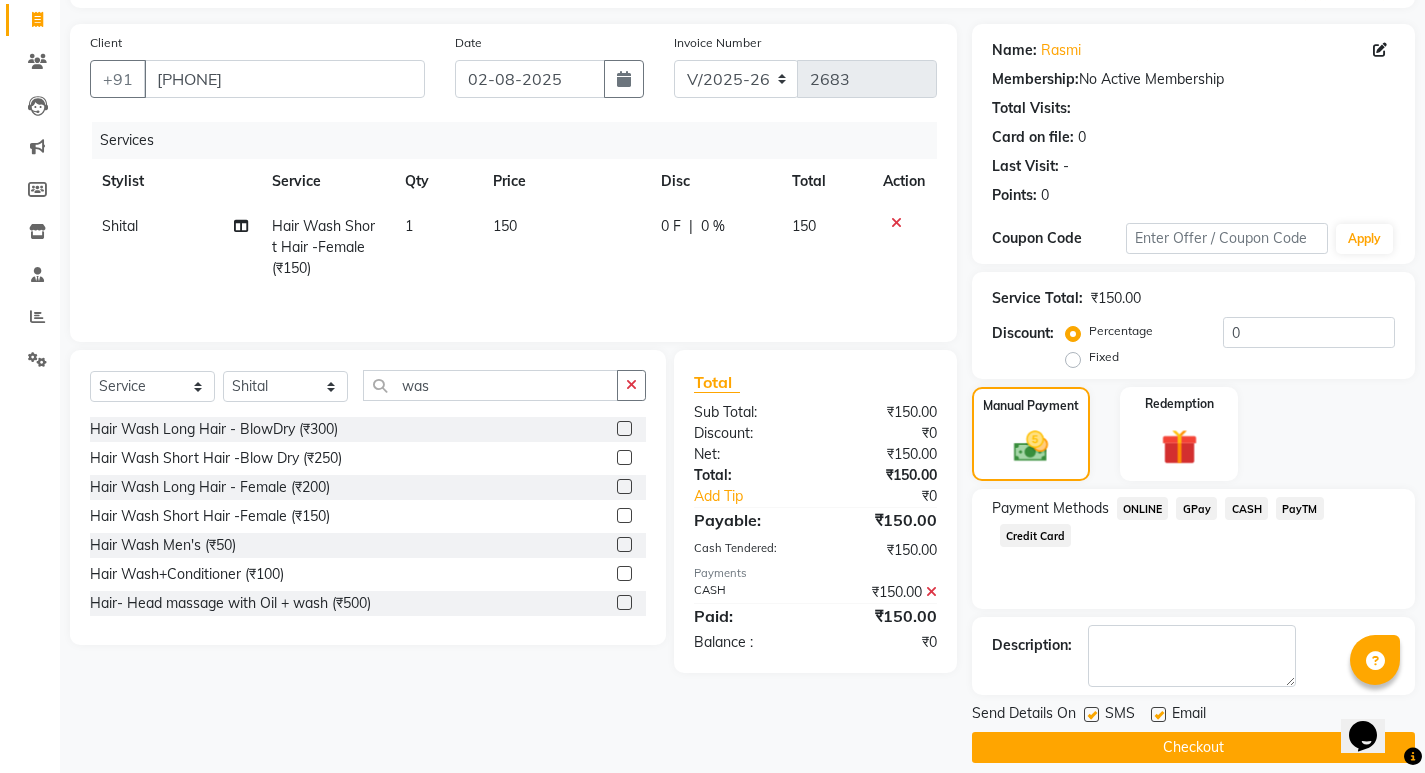 scroll, scrollTop: 146, scrollLeft: 0, axis: vertical 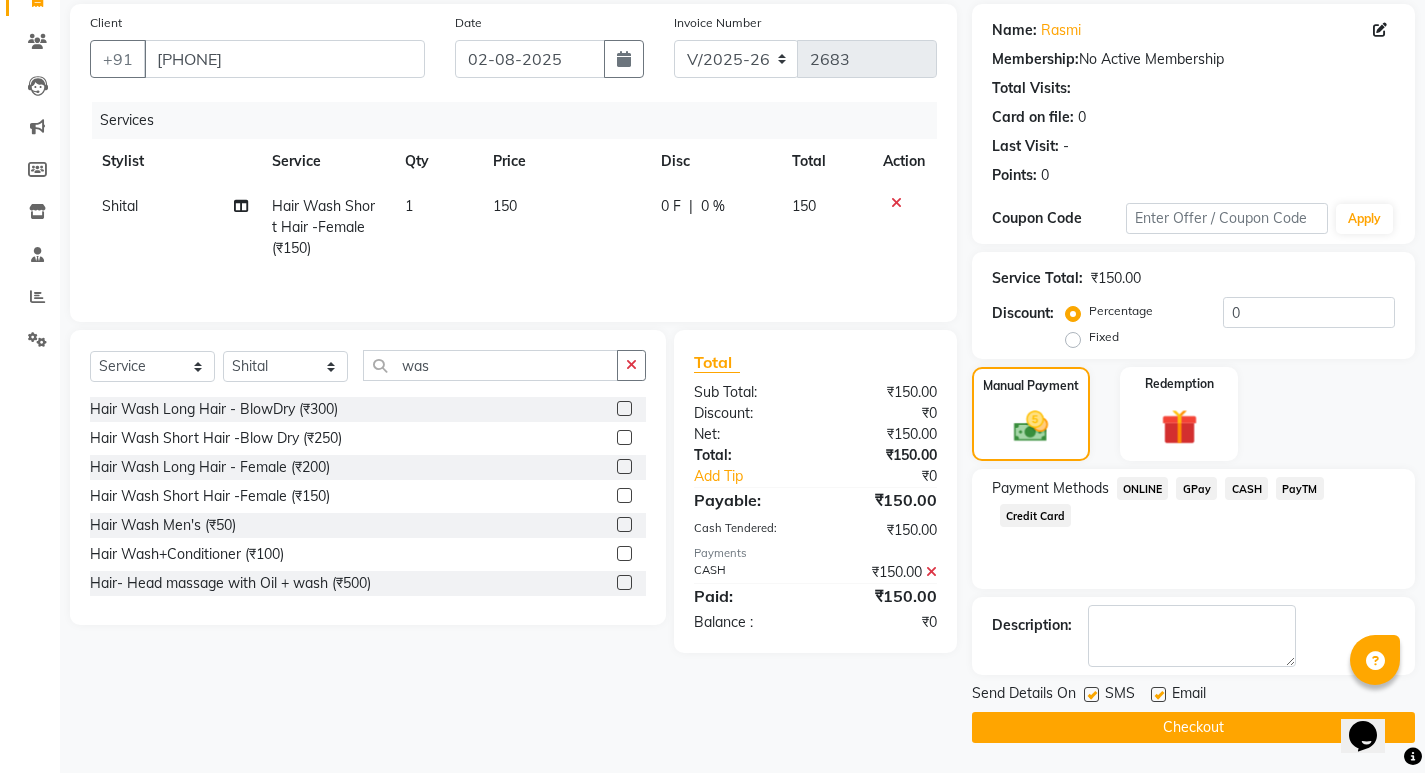 click on "Checkout" 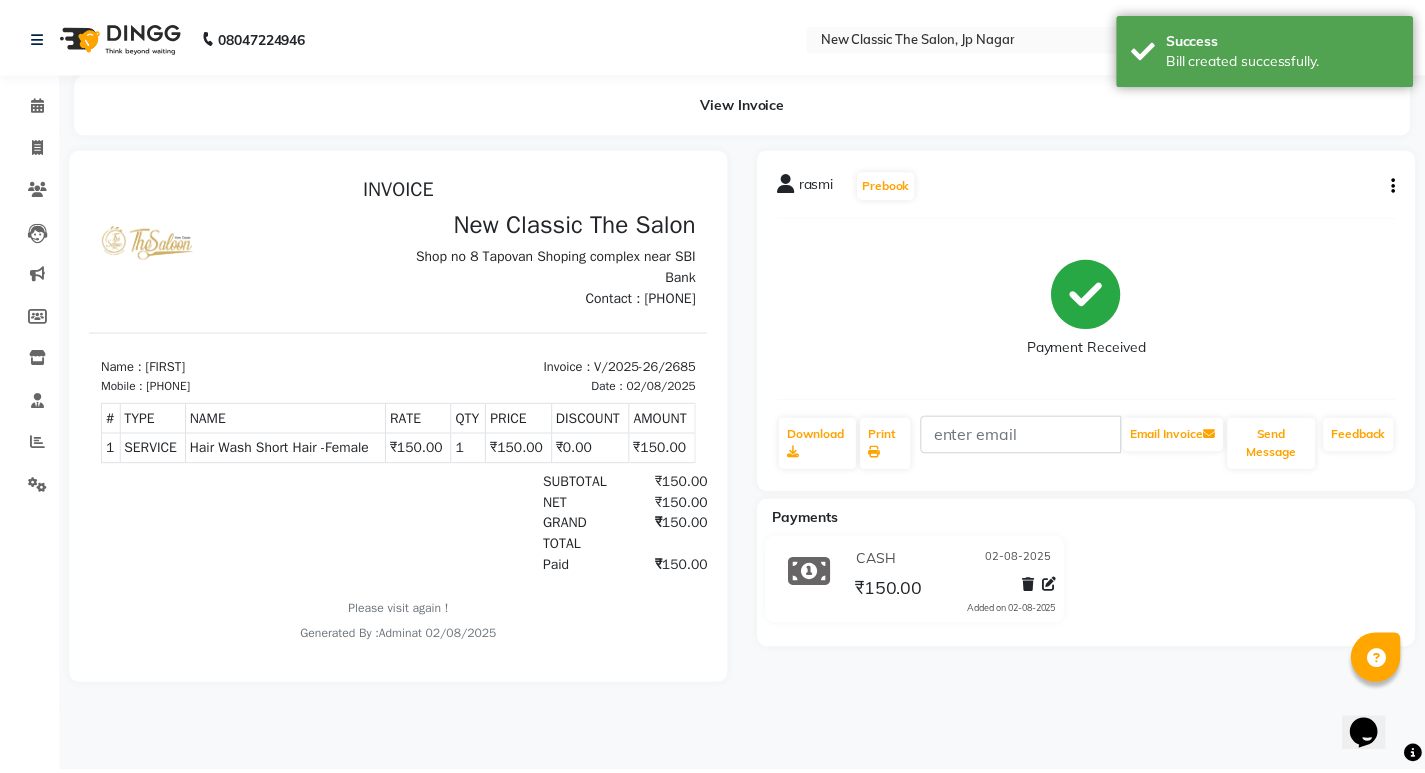scroll, scrollTop: 0, scrollLeft: 0, axis: both 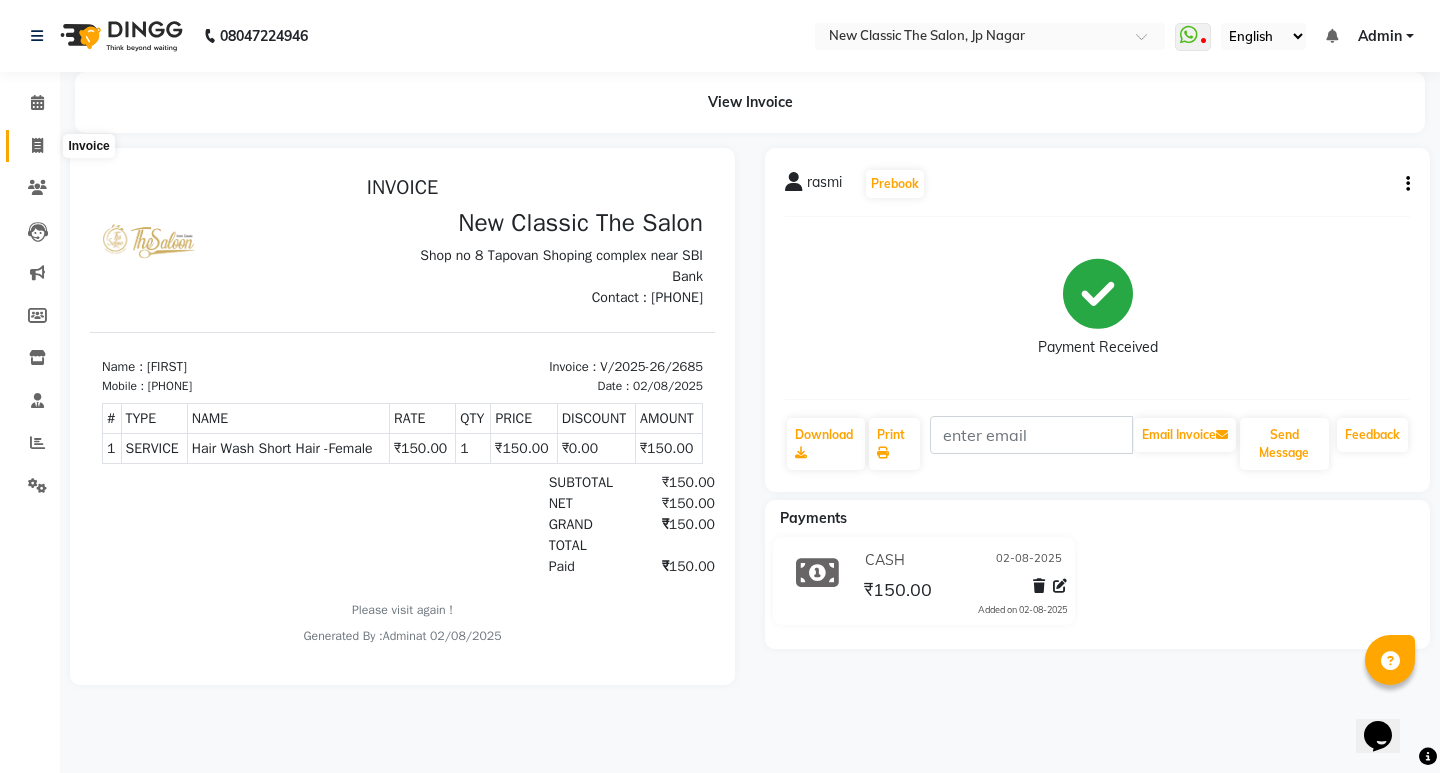 click 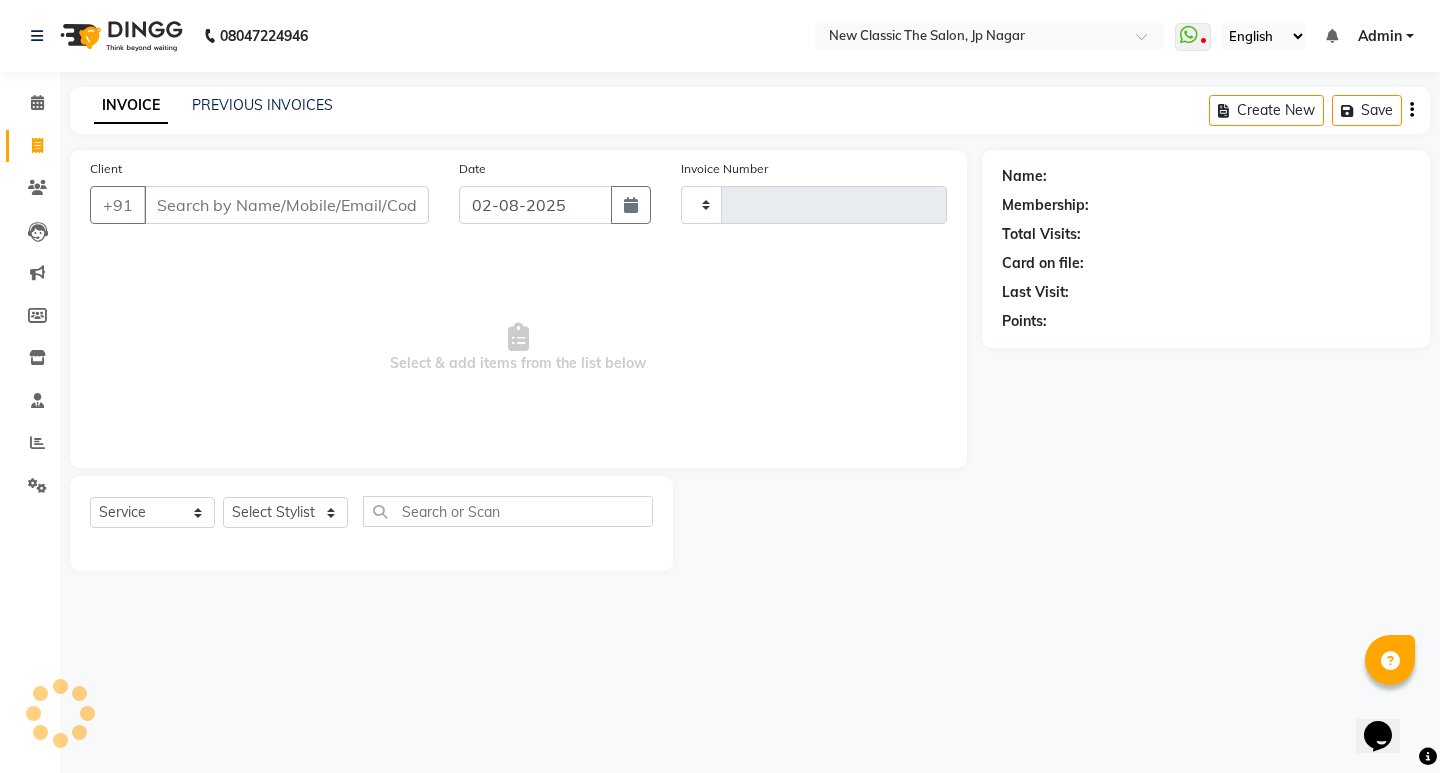 type on "2686" 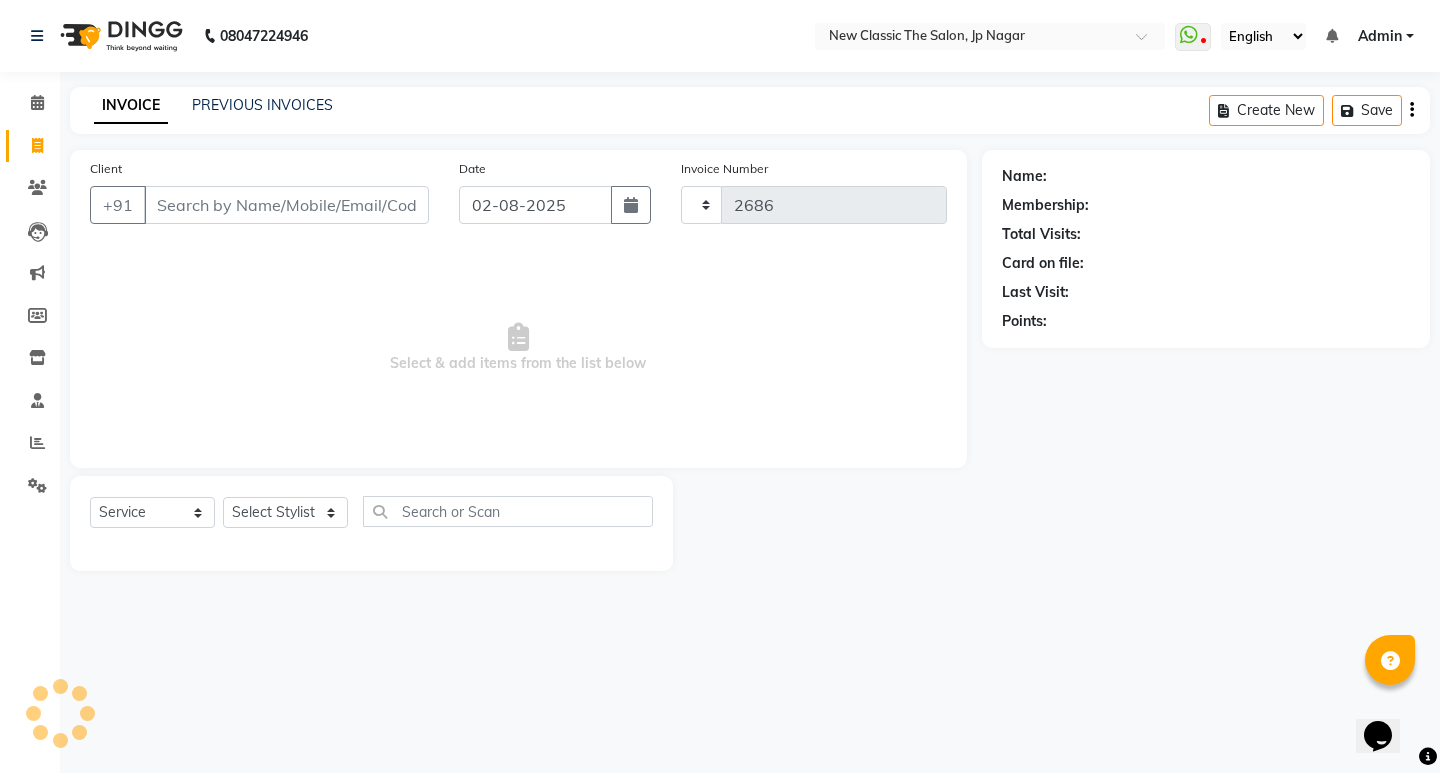 select on "4678" 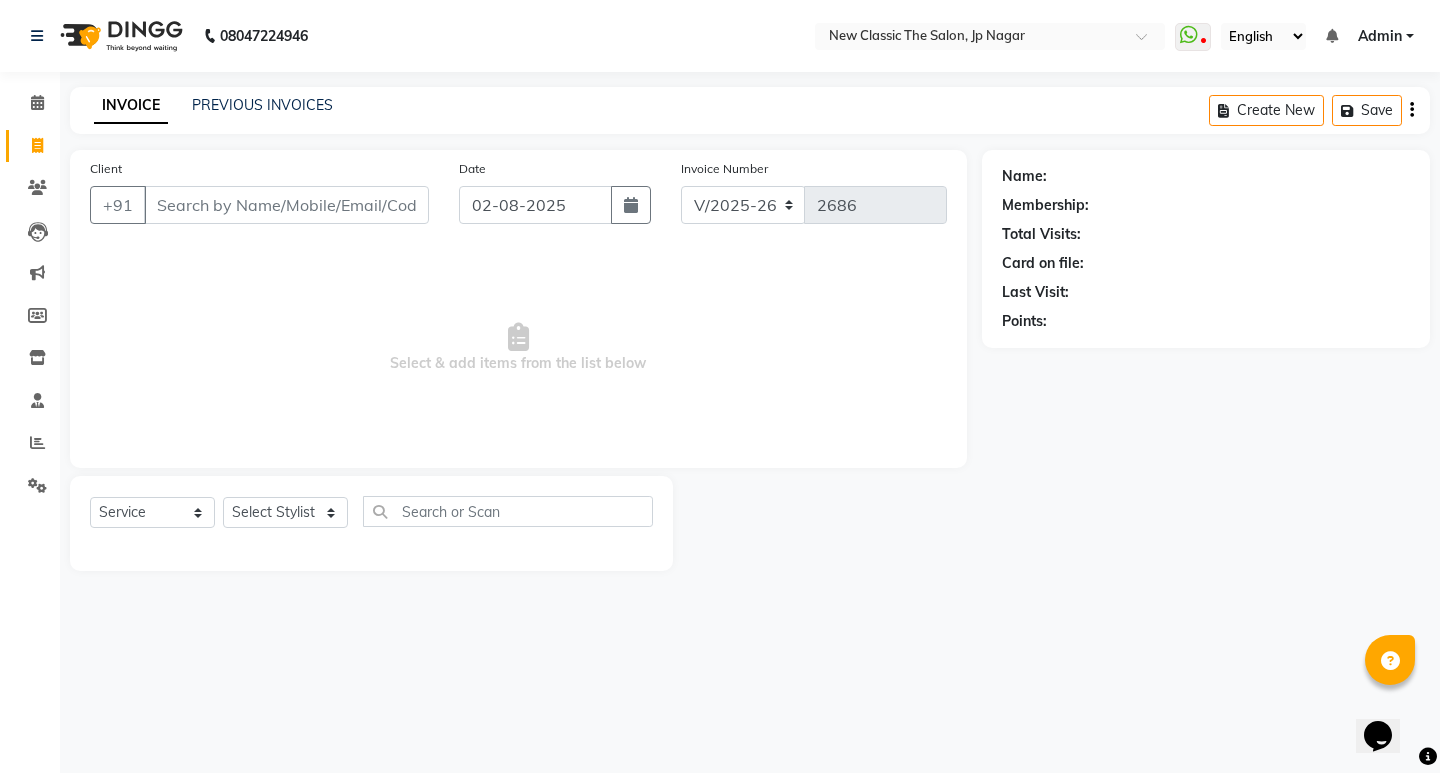 click on "Client" at bounding box center (286, 205) 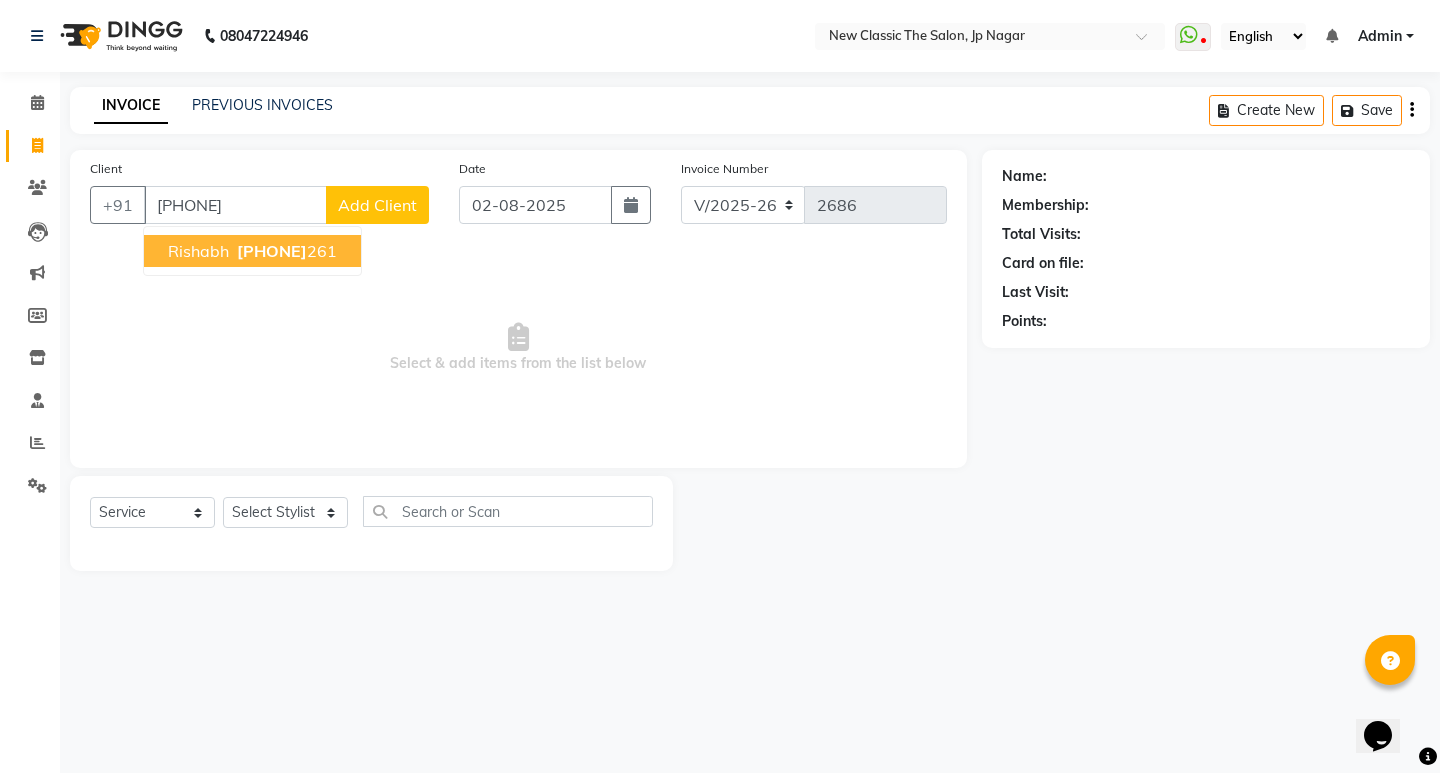 click on "Rishabh" at bounding box center [198, 251] 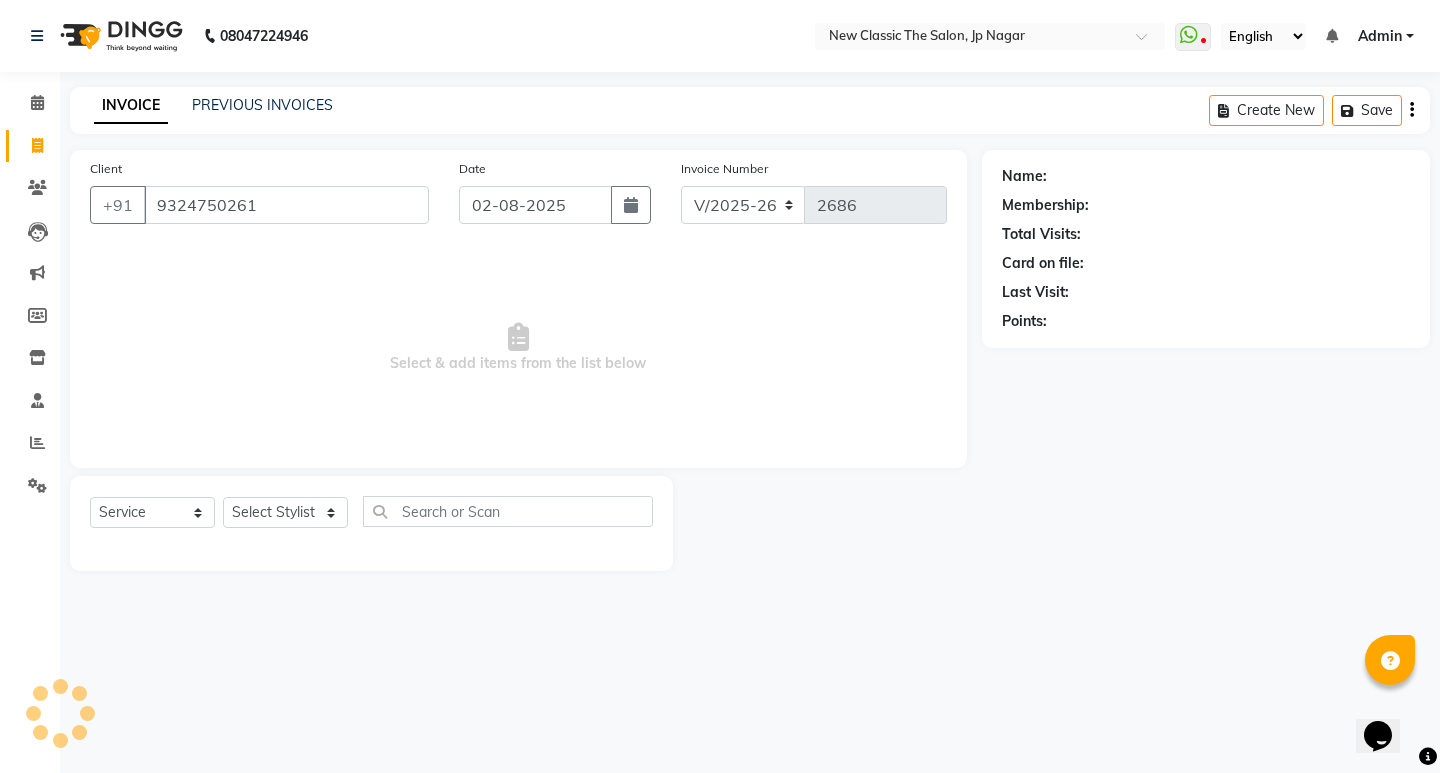 type on "9324750261" 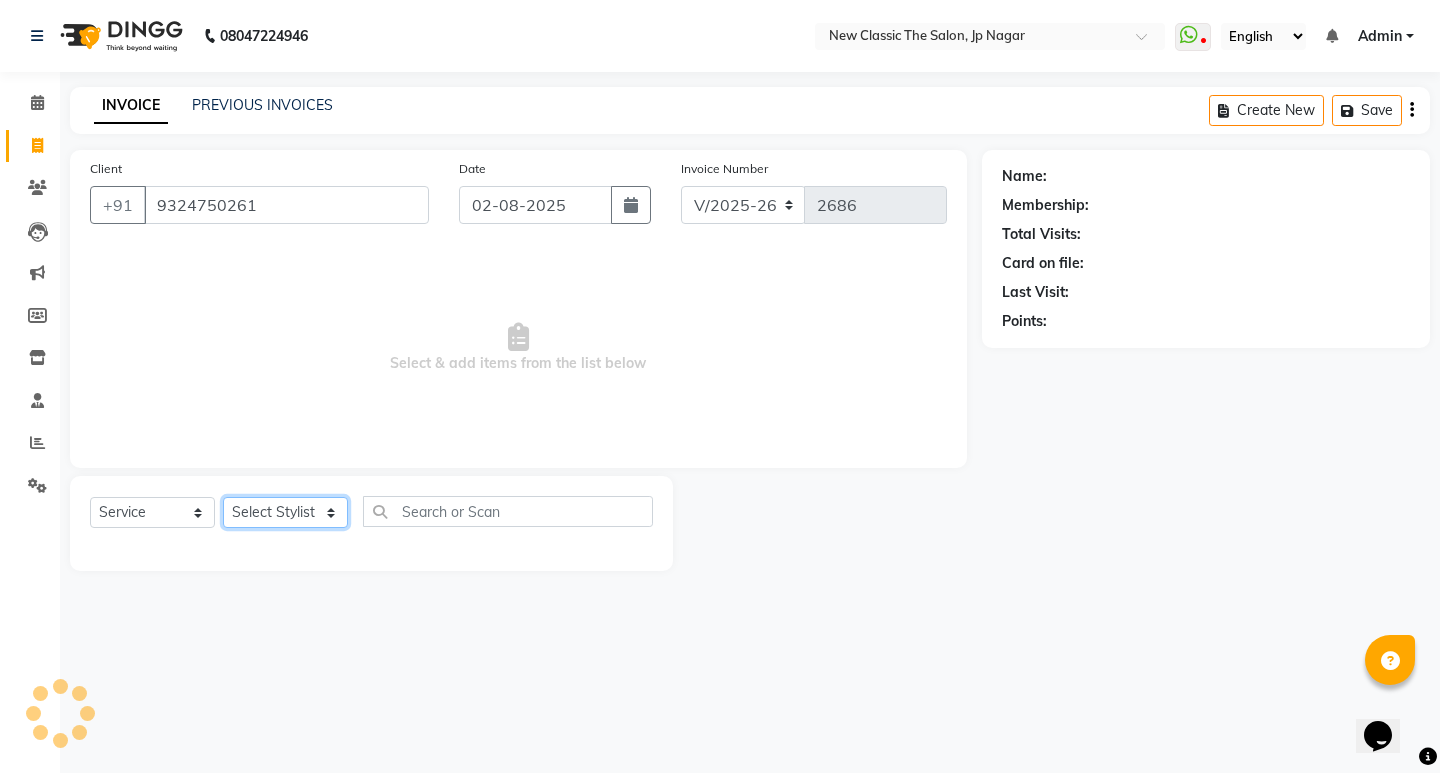 click on "Select Stylist Amit Amol Anil Kirti Komal Manager Prachi Rina Shital Smita surendra" 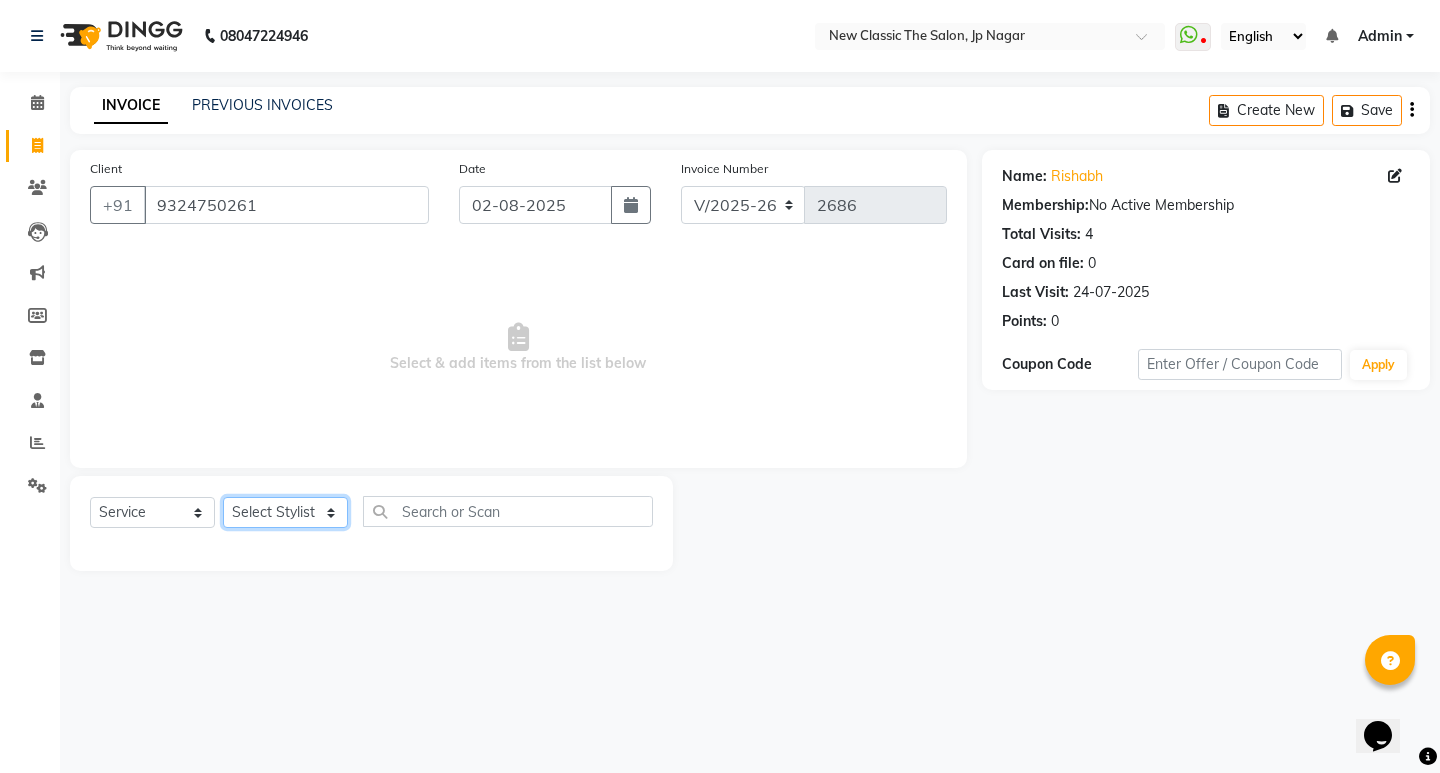 select on "27632" 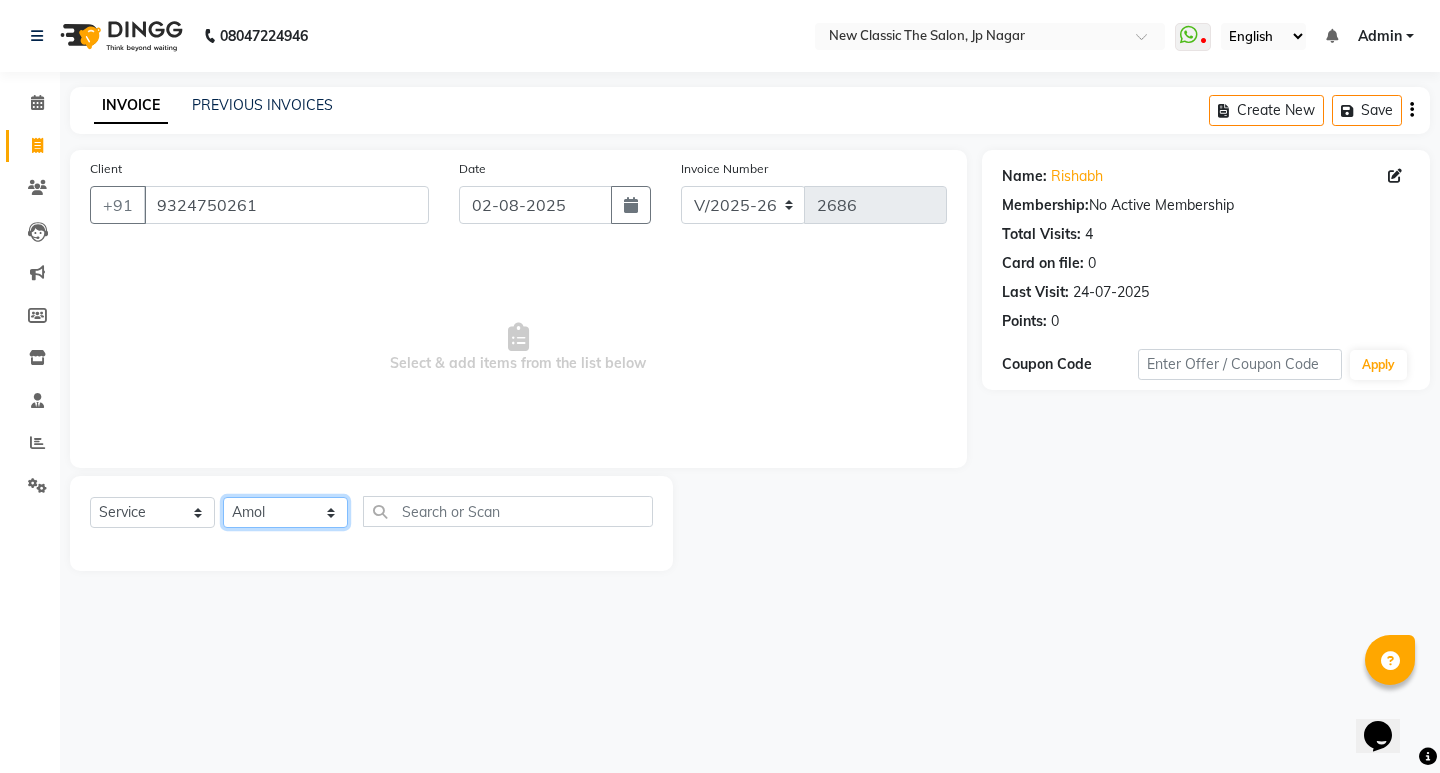 click on "Select Stylist Amit Amol Anil Kirti Komal Manager Prachi Rina Shital Smita surendra" 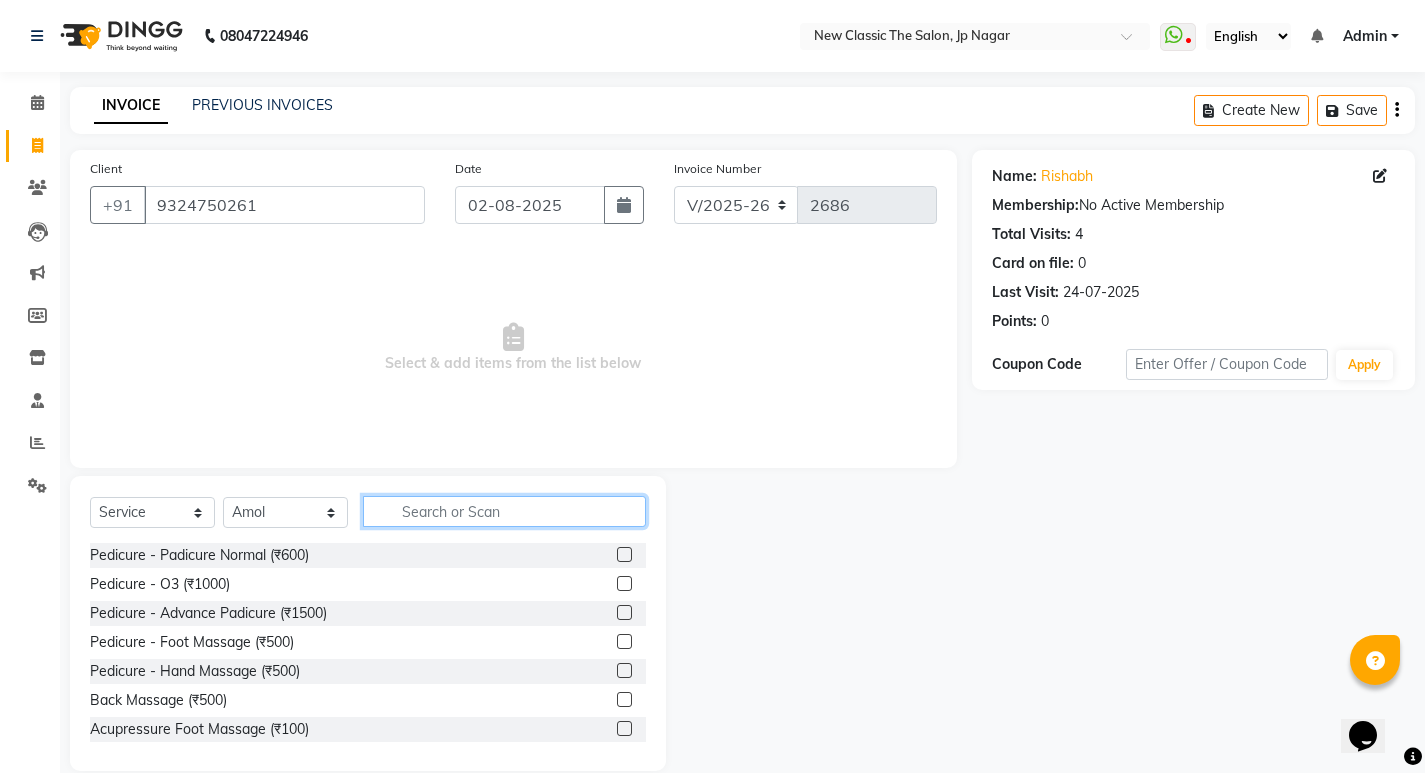 click 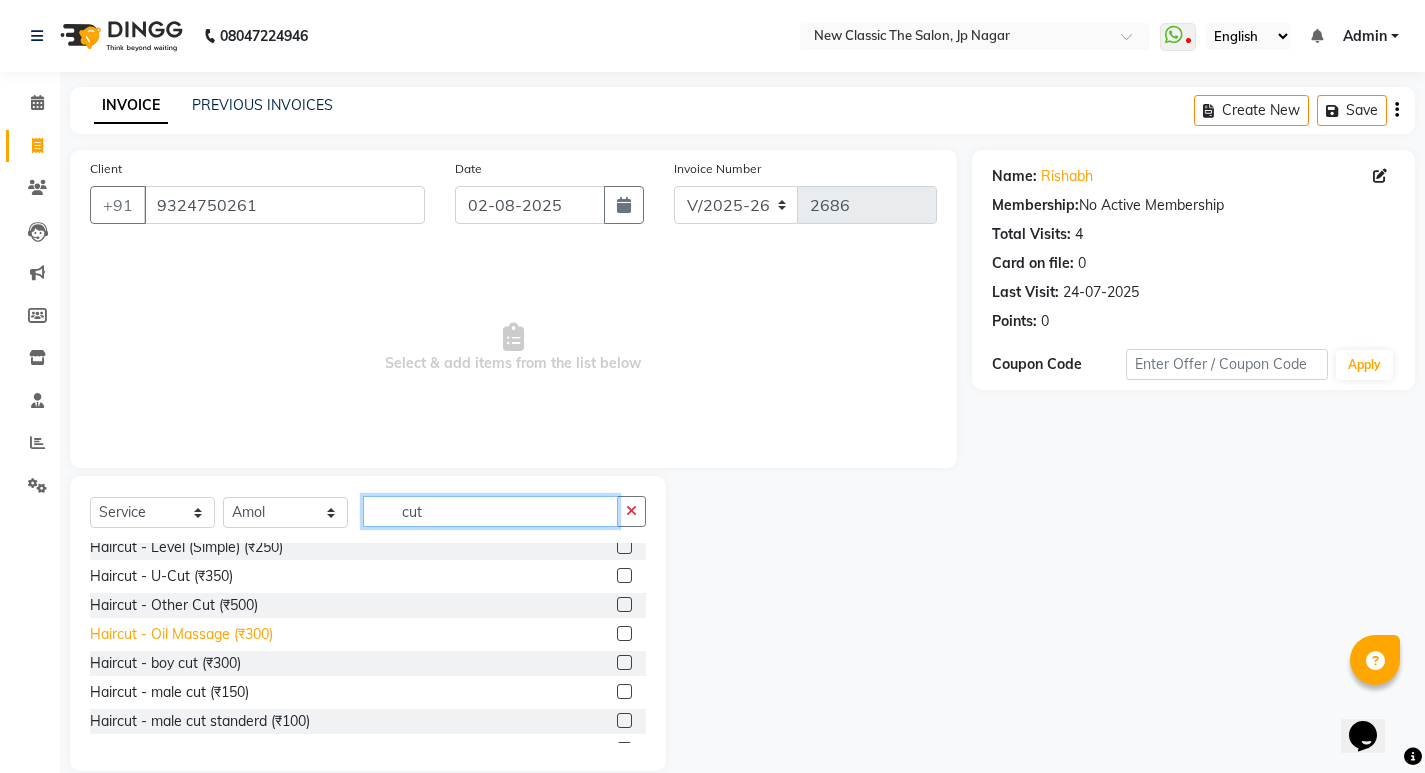 scroll, scrollTop: 100, scrollLeft: 0, axis: vertical 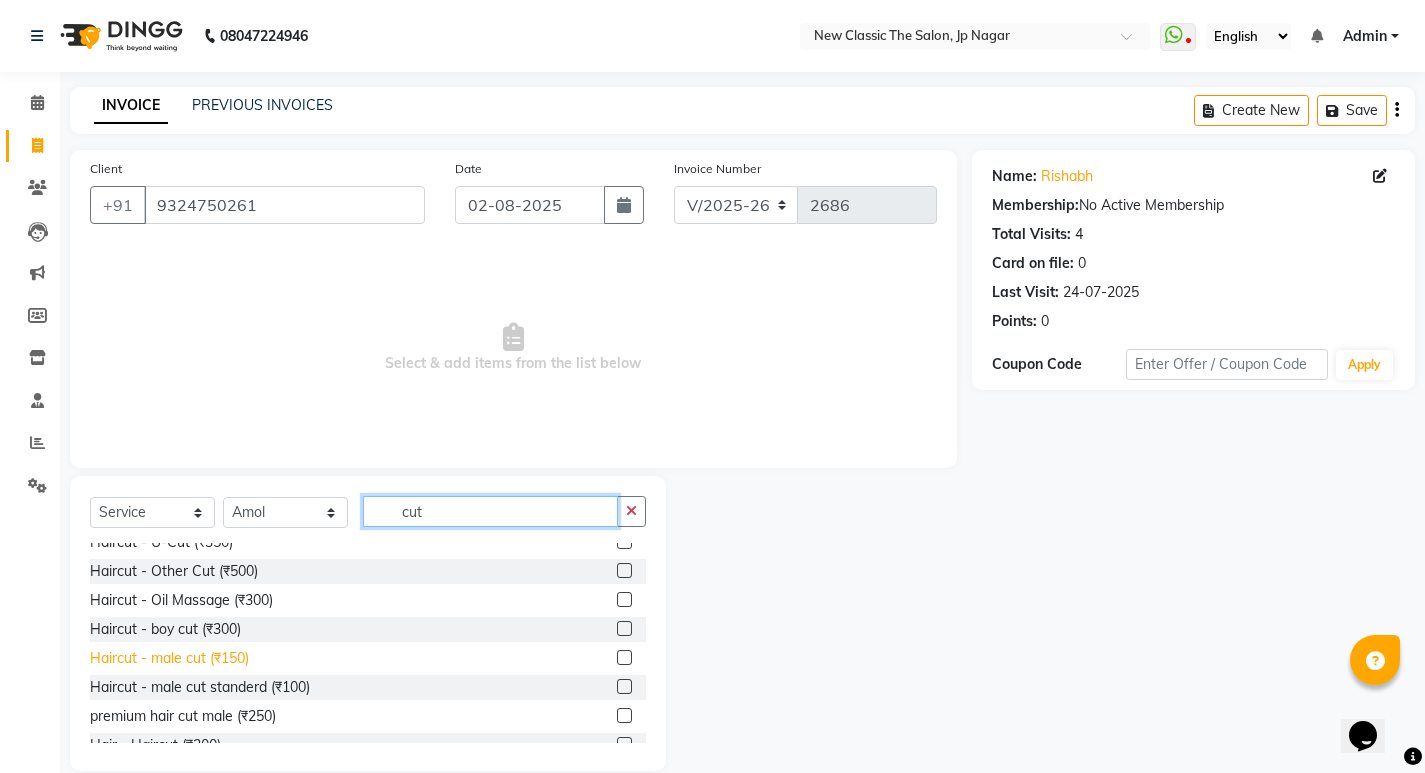 type on "cut" 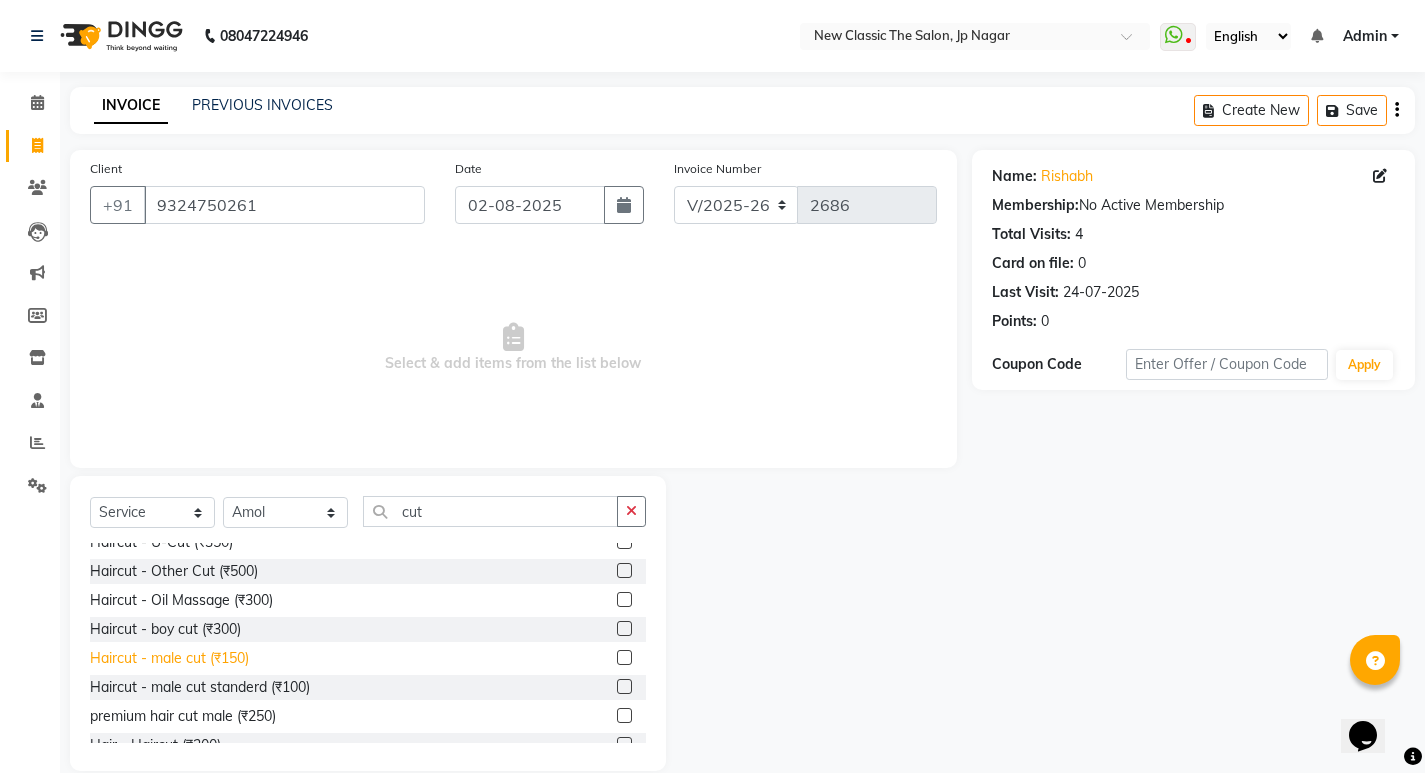 click on "Haircut - male cut  (₹150)" 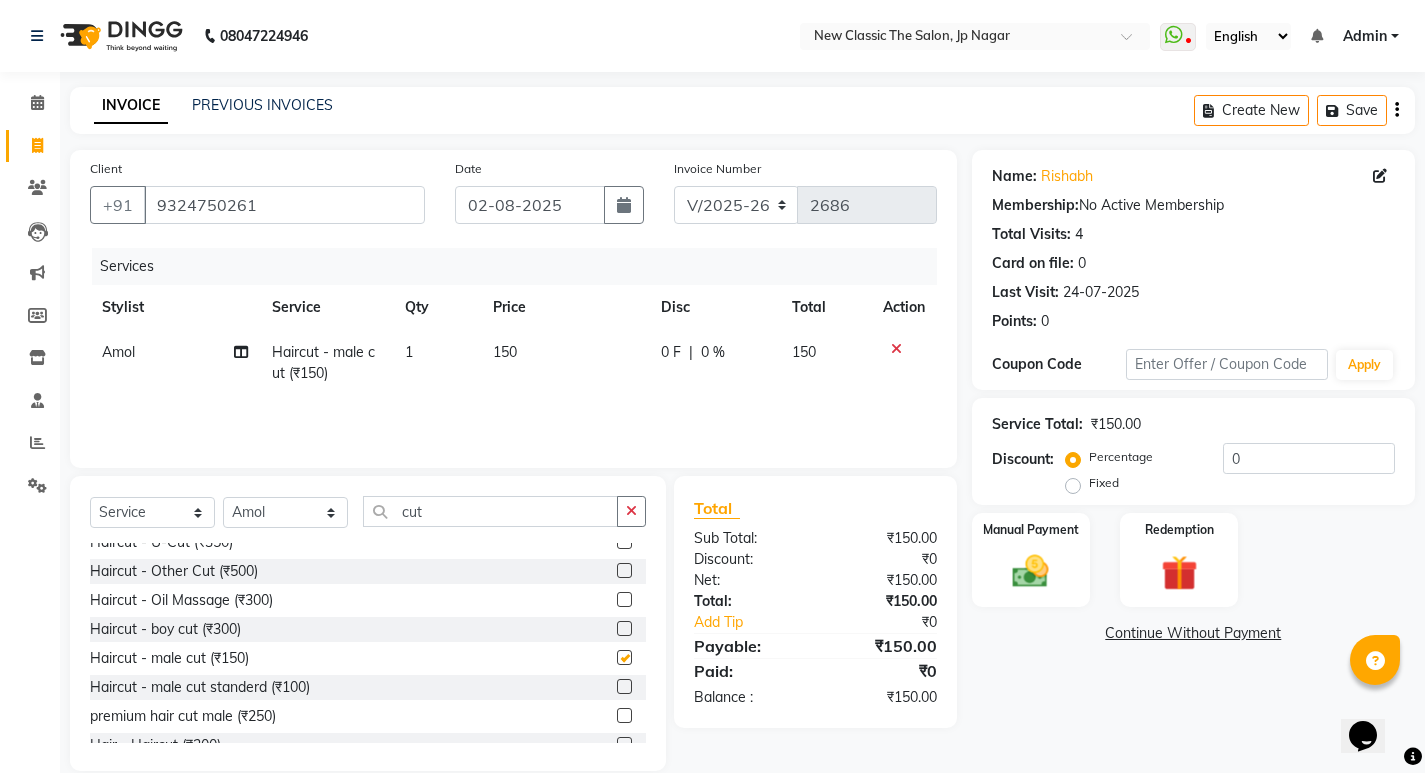 checkbox on "false" 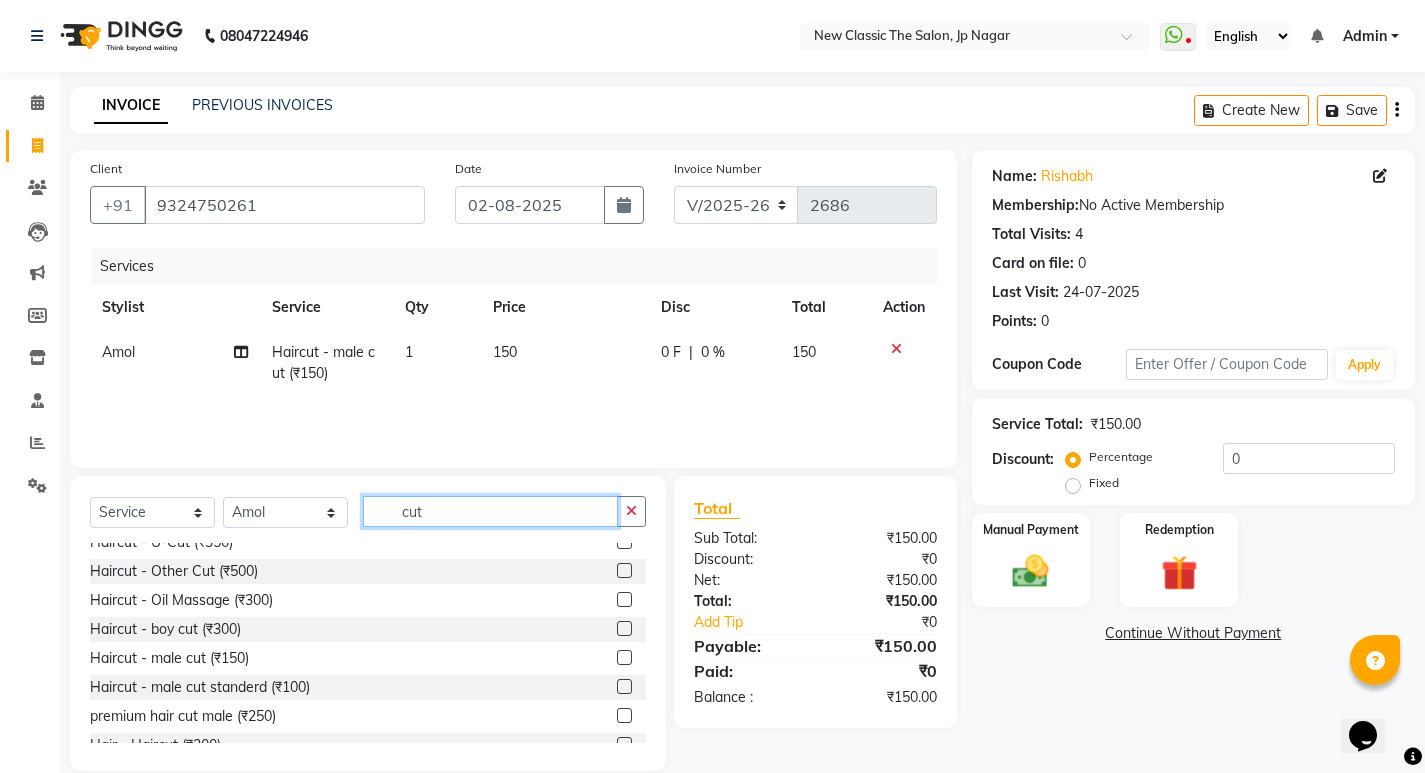 click on "cut" 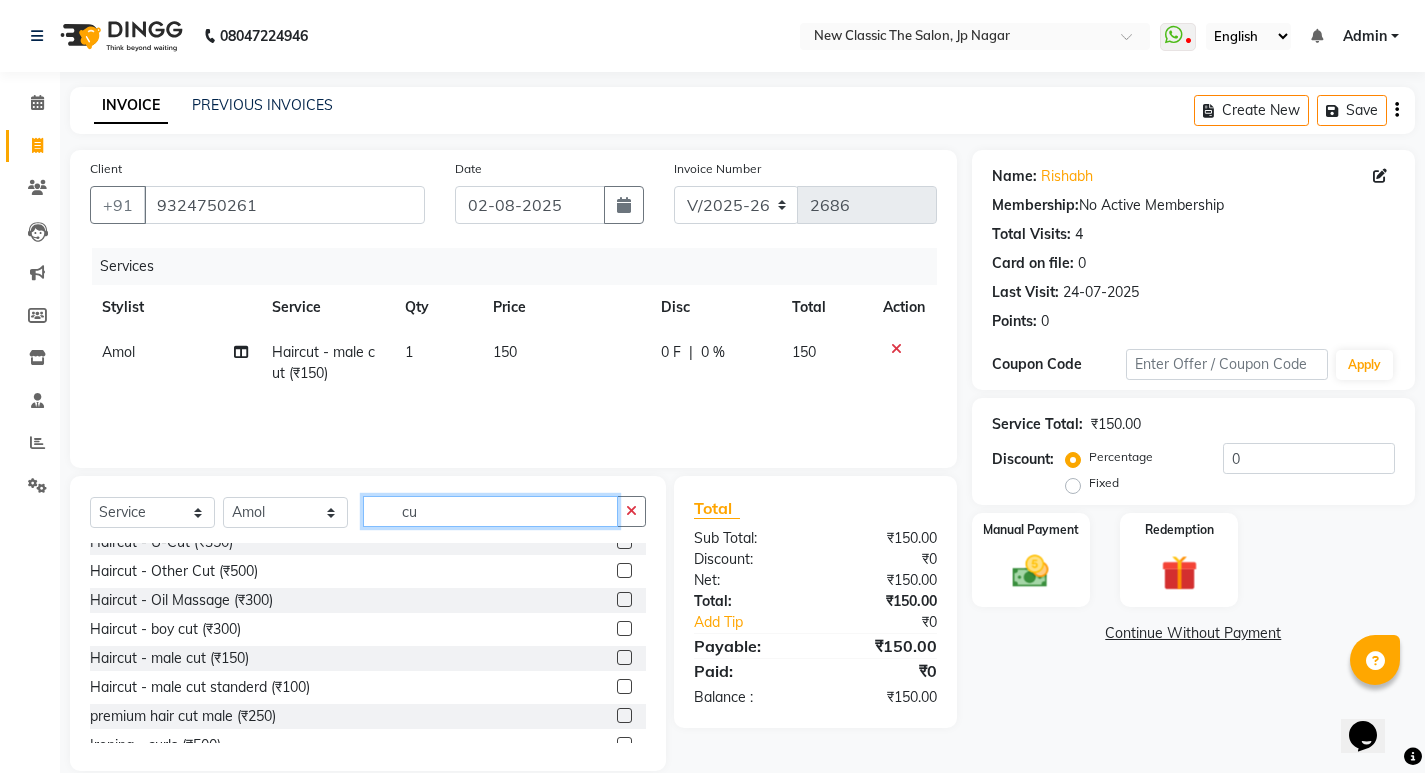 type on "c" 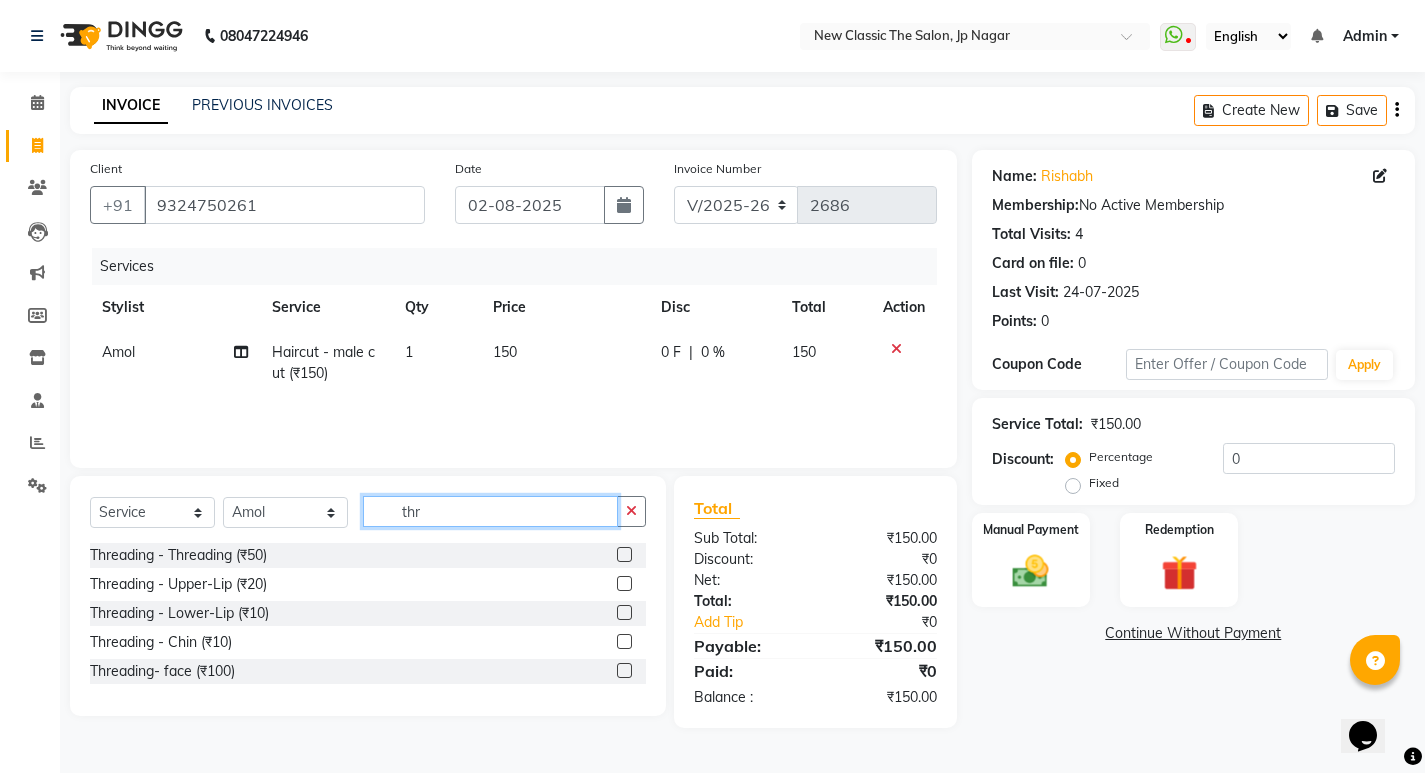 scroll, scrollTop: 0, scrollLeft: 0, axis: both 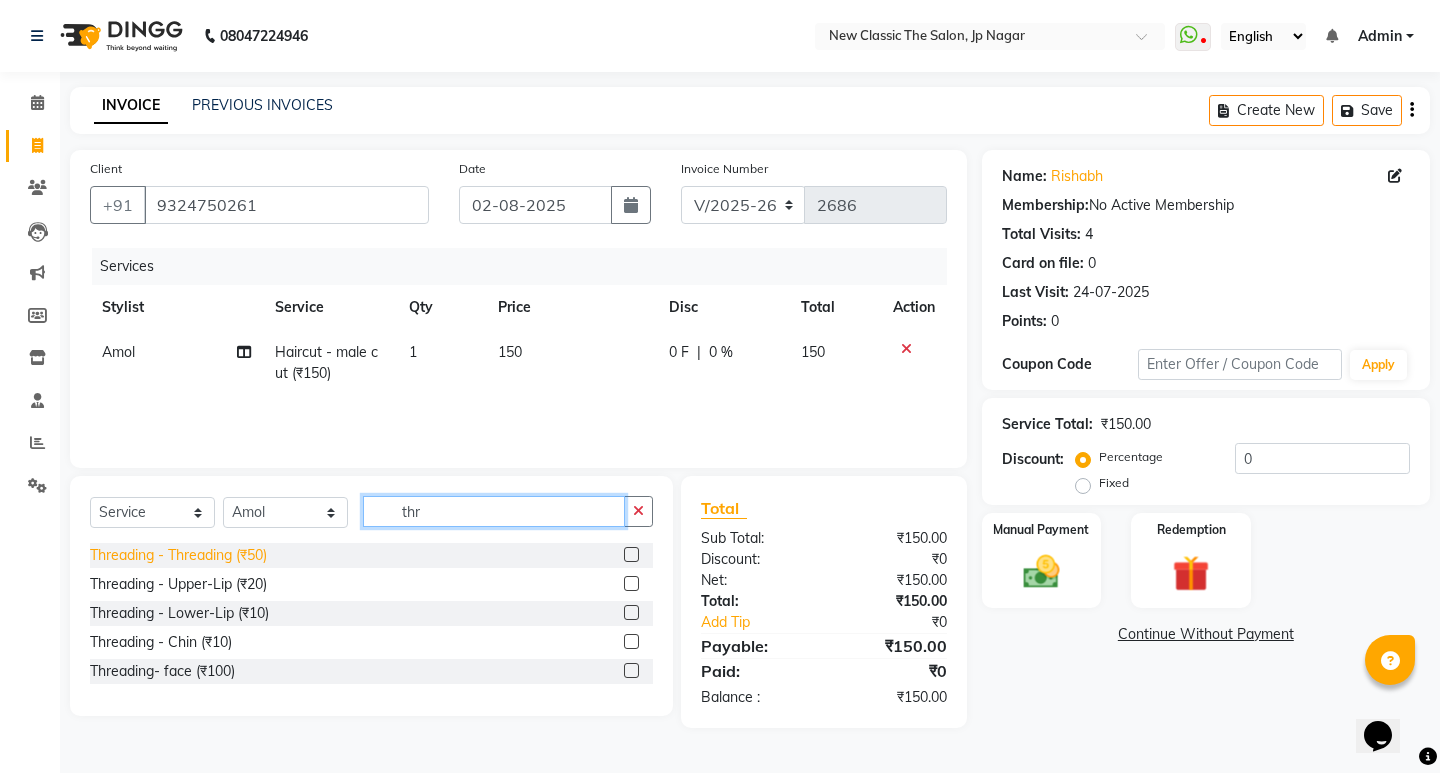type on "thr" 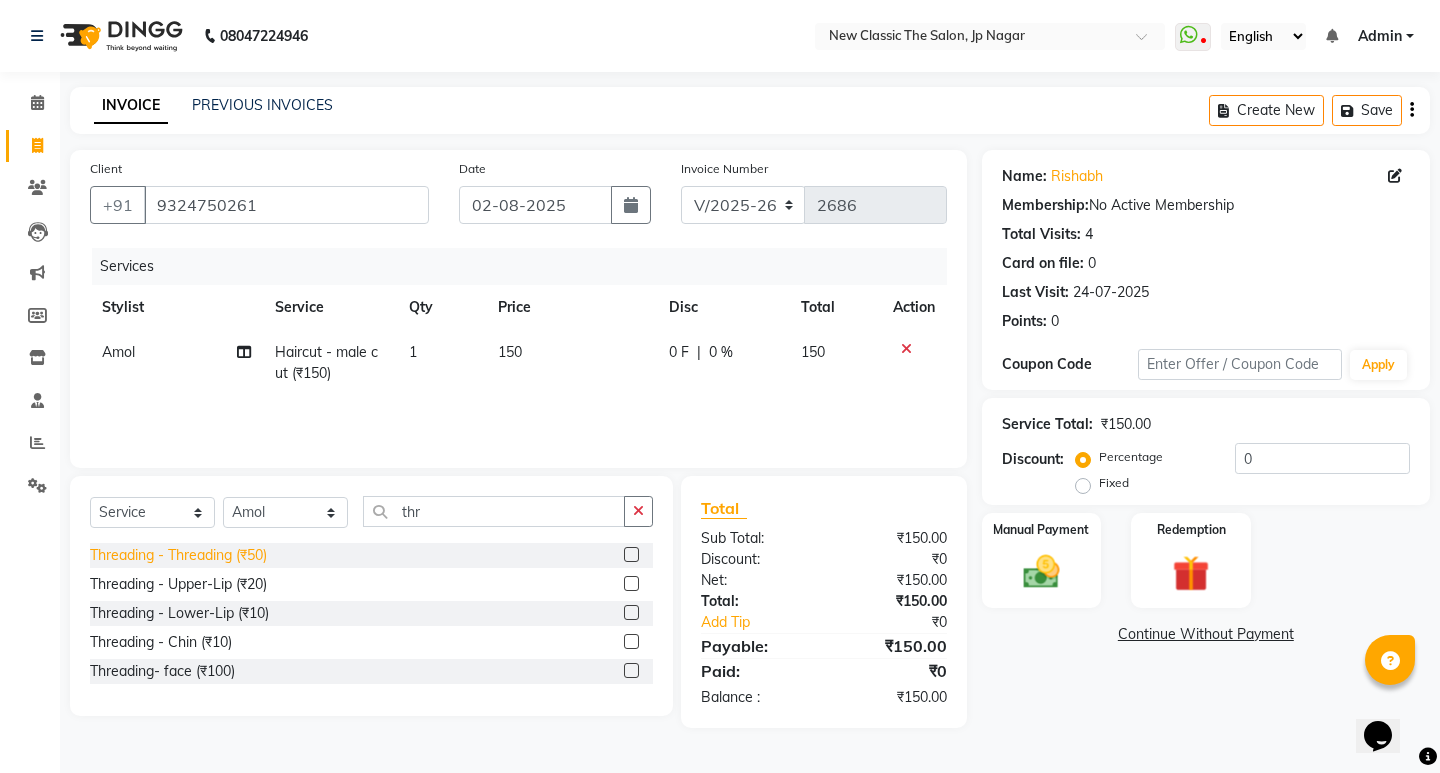 click on "Threading - Threading (₹50)" 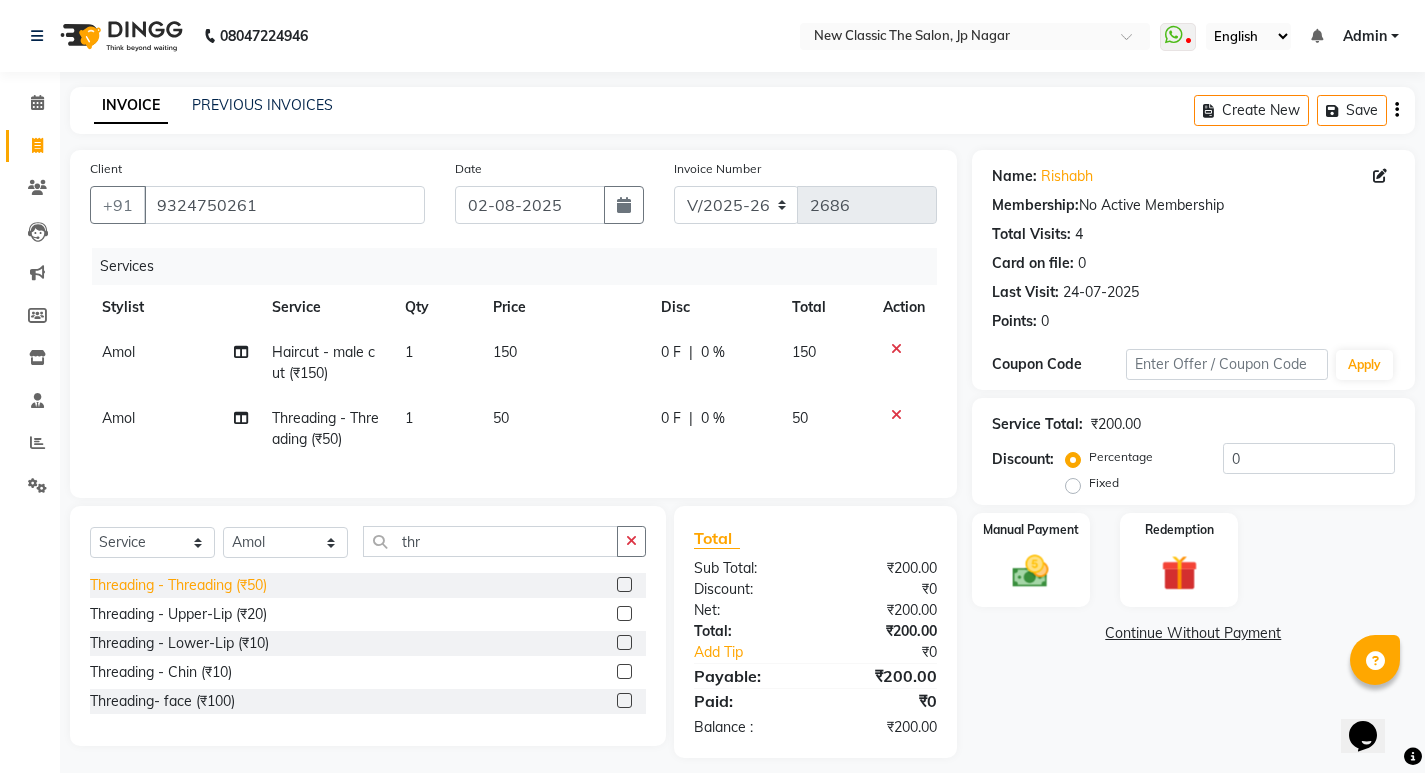 click on "Threading - Threading (₹50)" 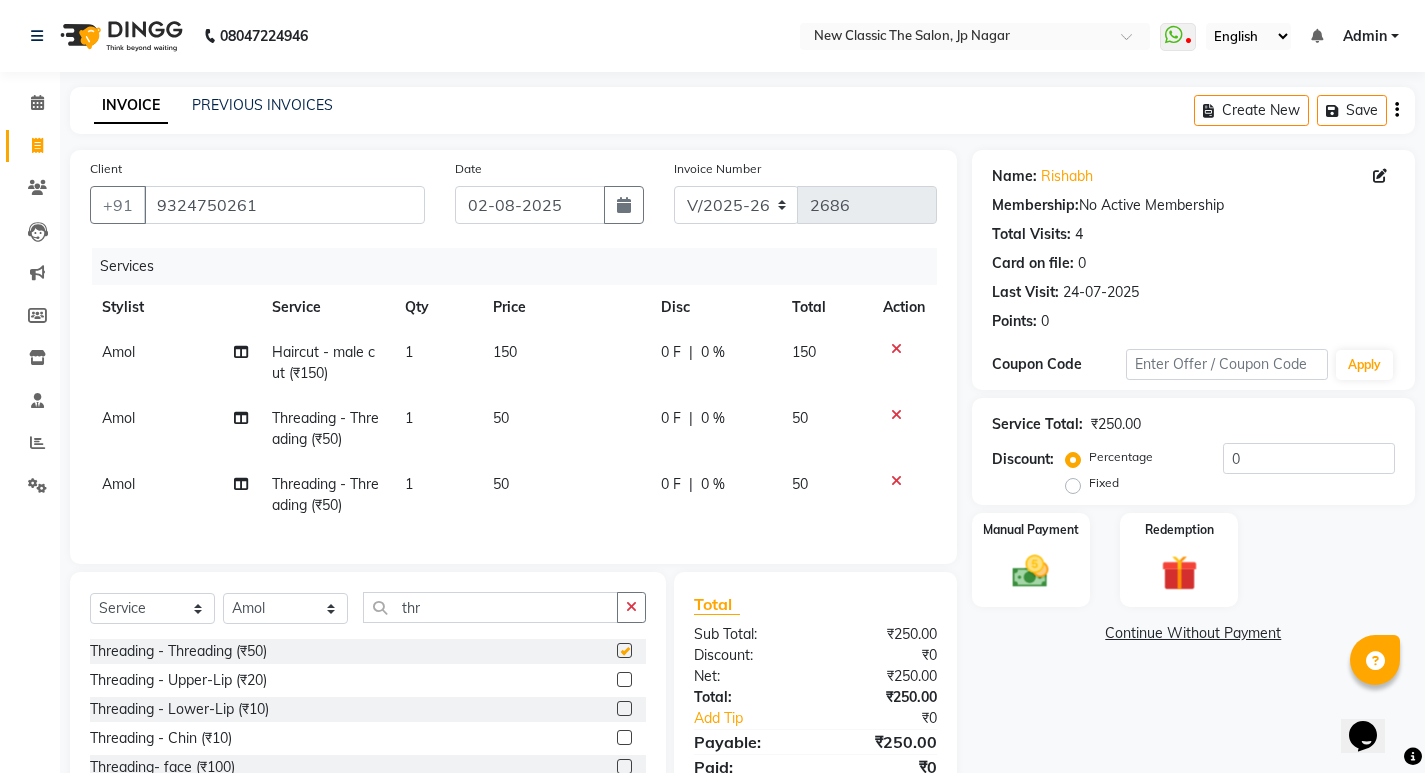 checkbox on "false" 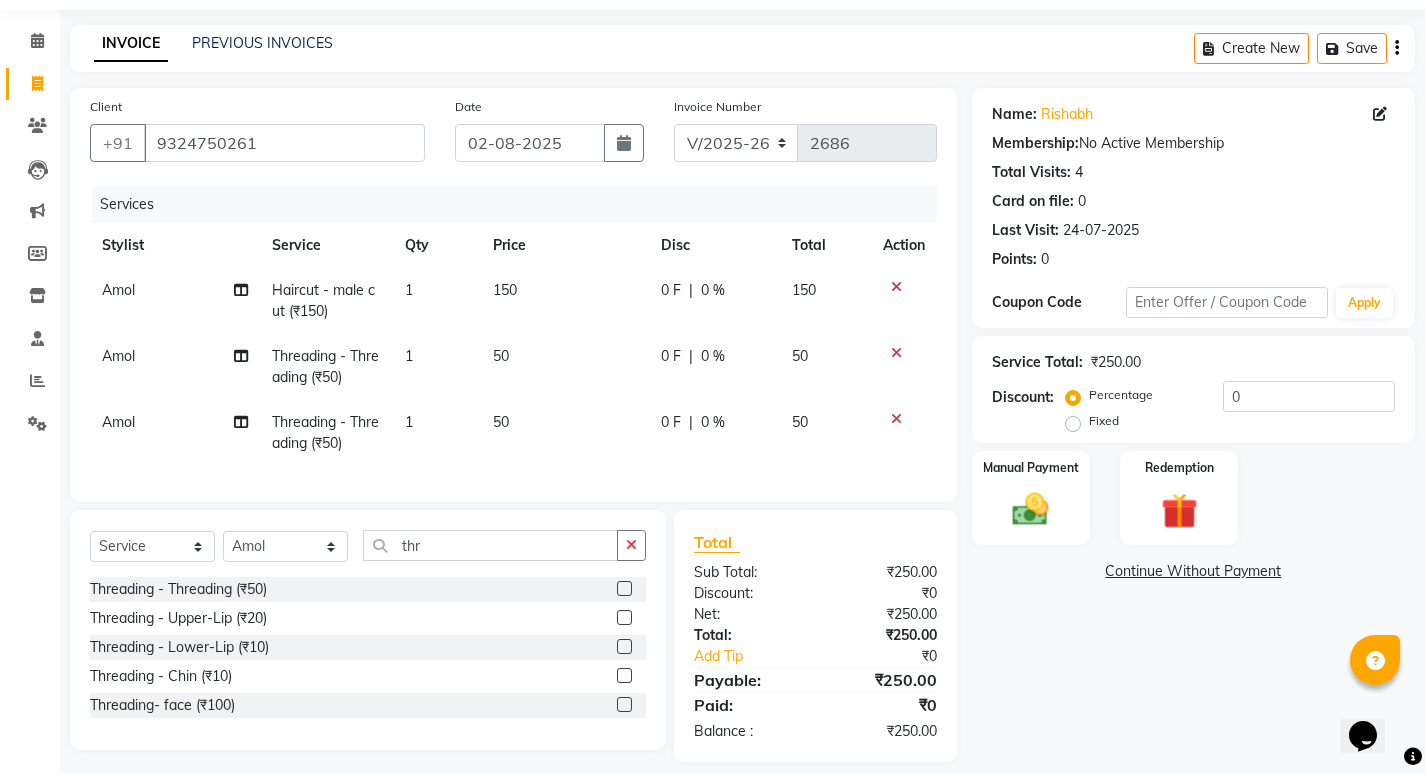 scroll, scrollTop: 96, scrollLeft: 0, axis: vertical 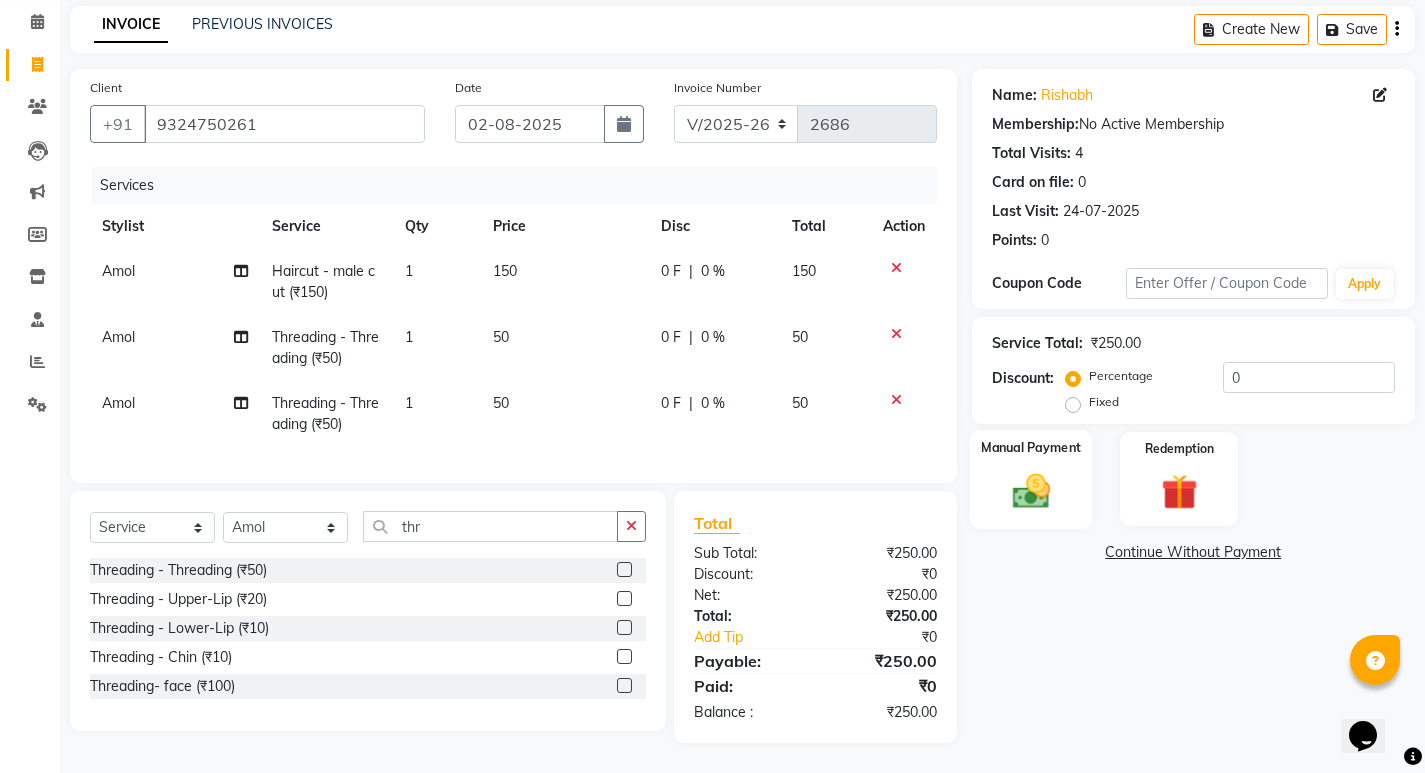 click 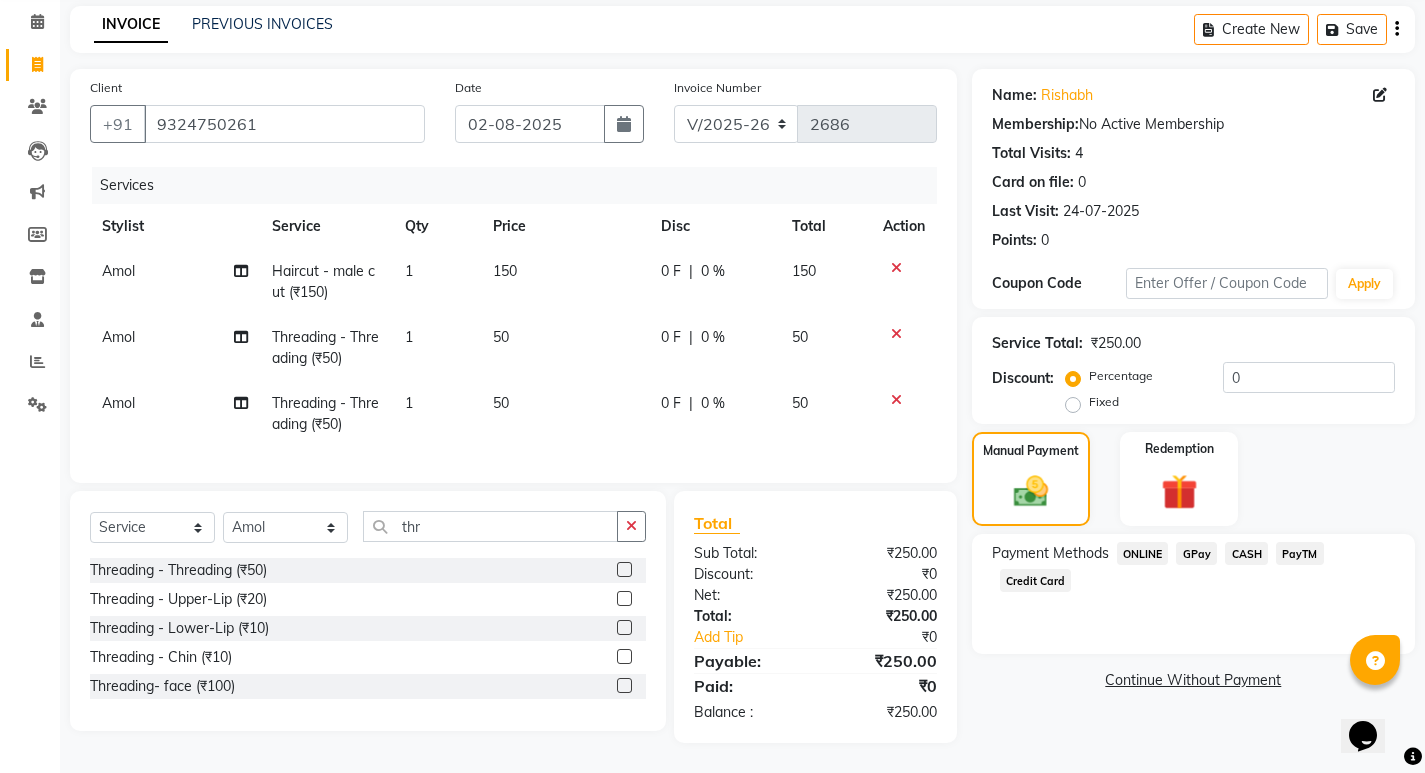 click on "ONLINE" 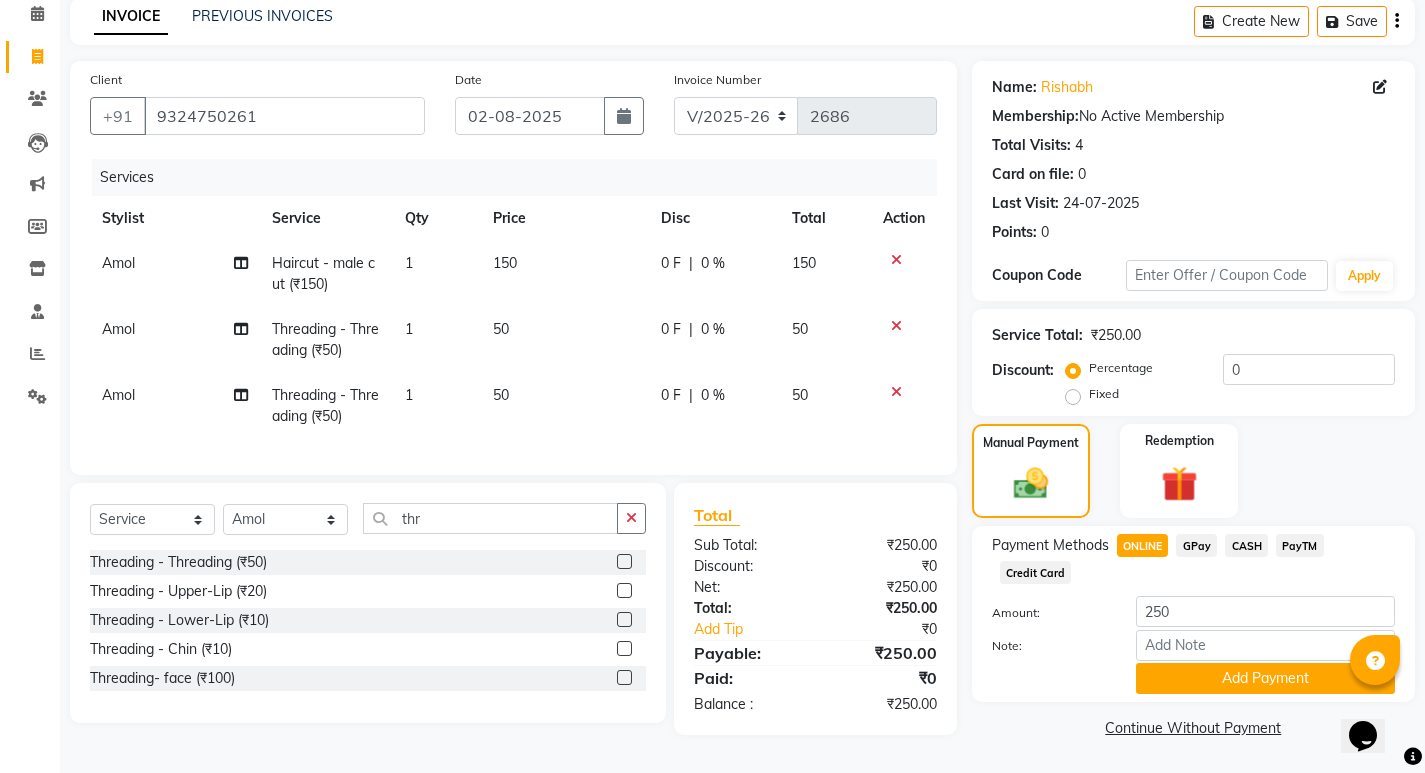 click on "PayTM" 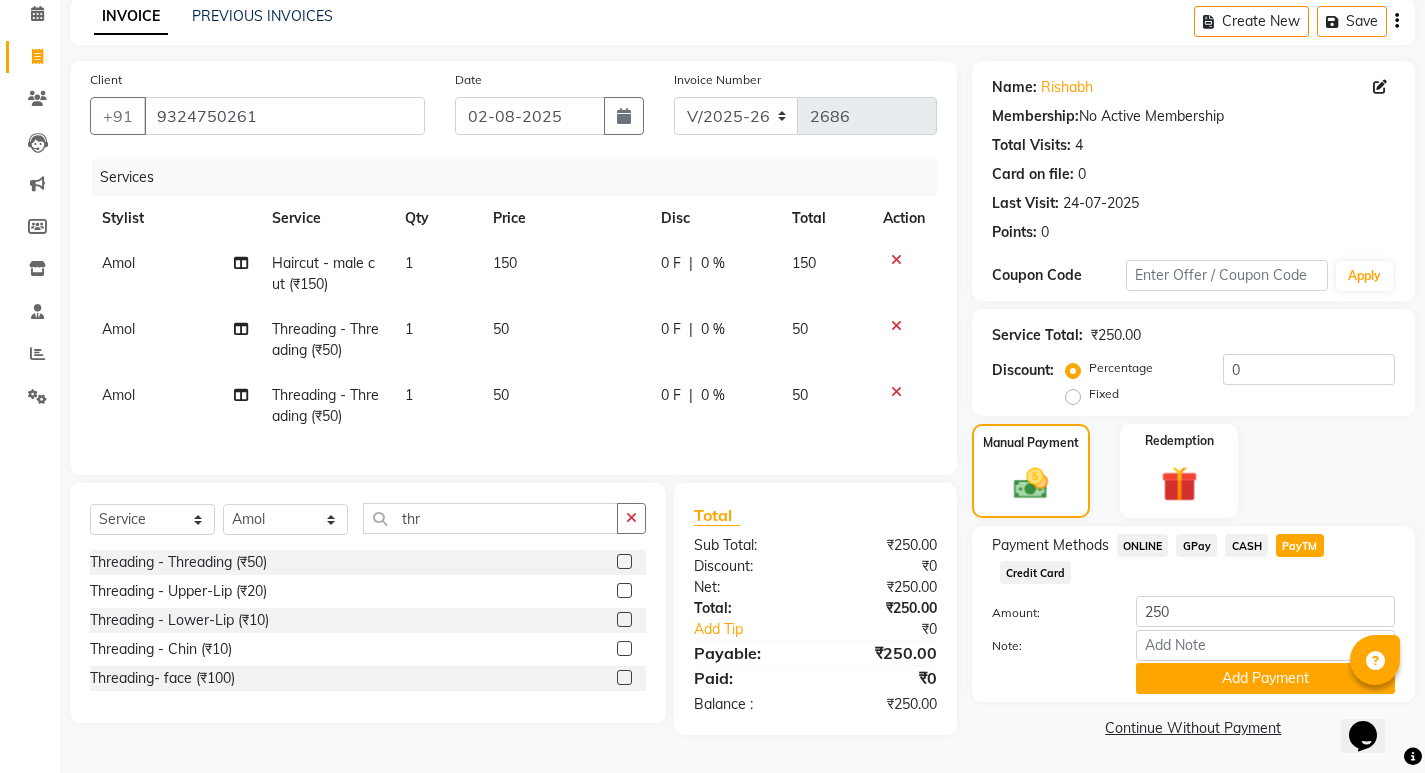 click on "PayTM" 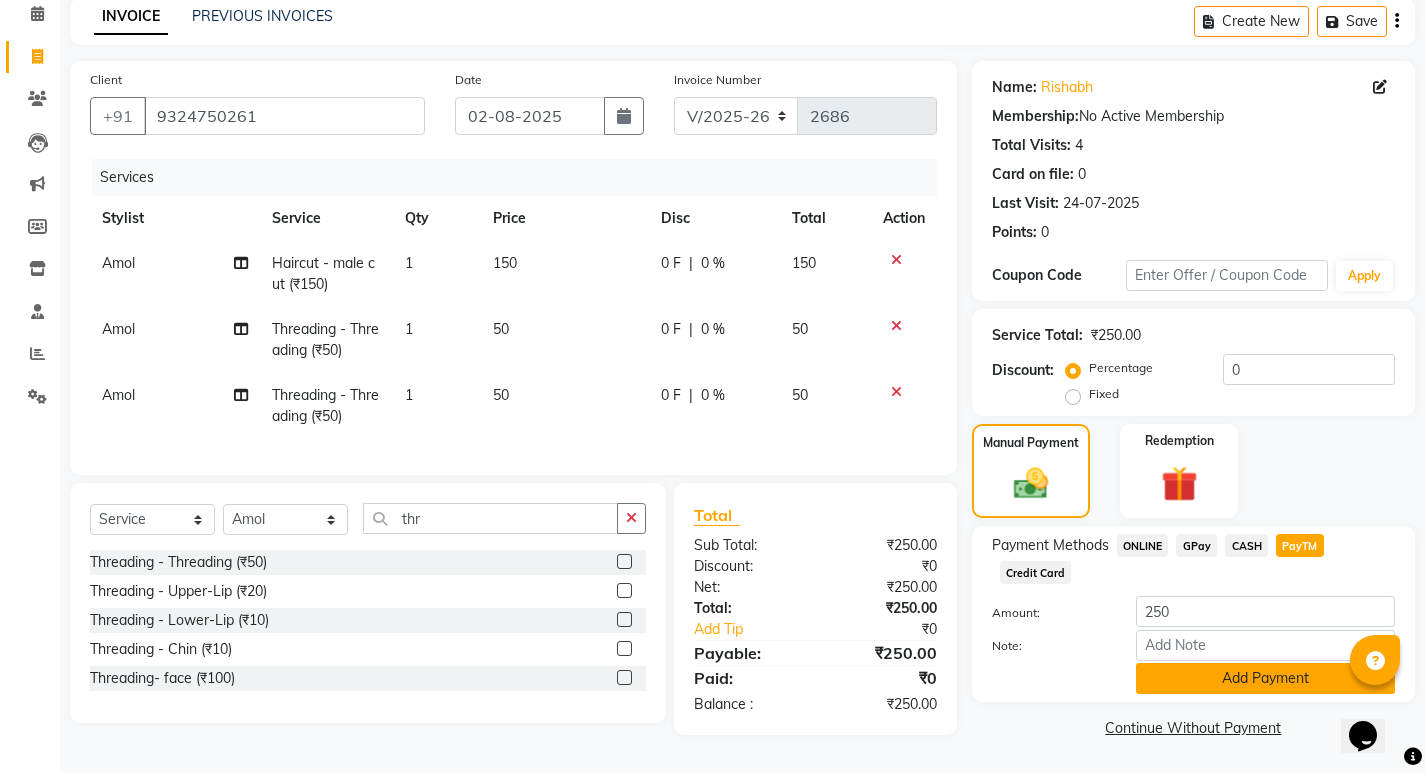 click on "Add Payment" 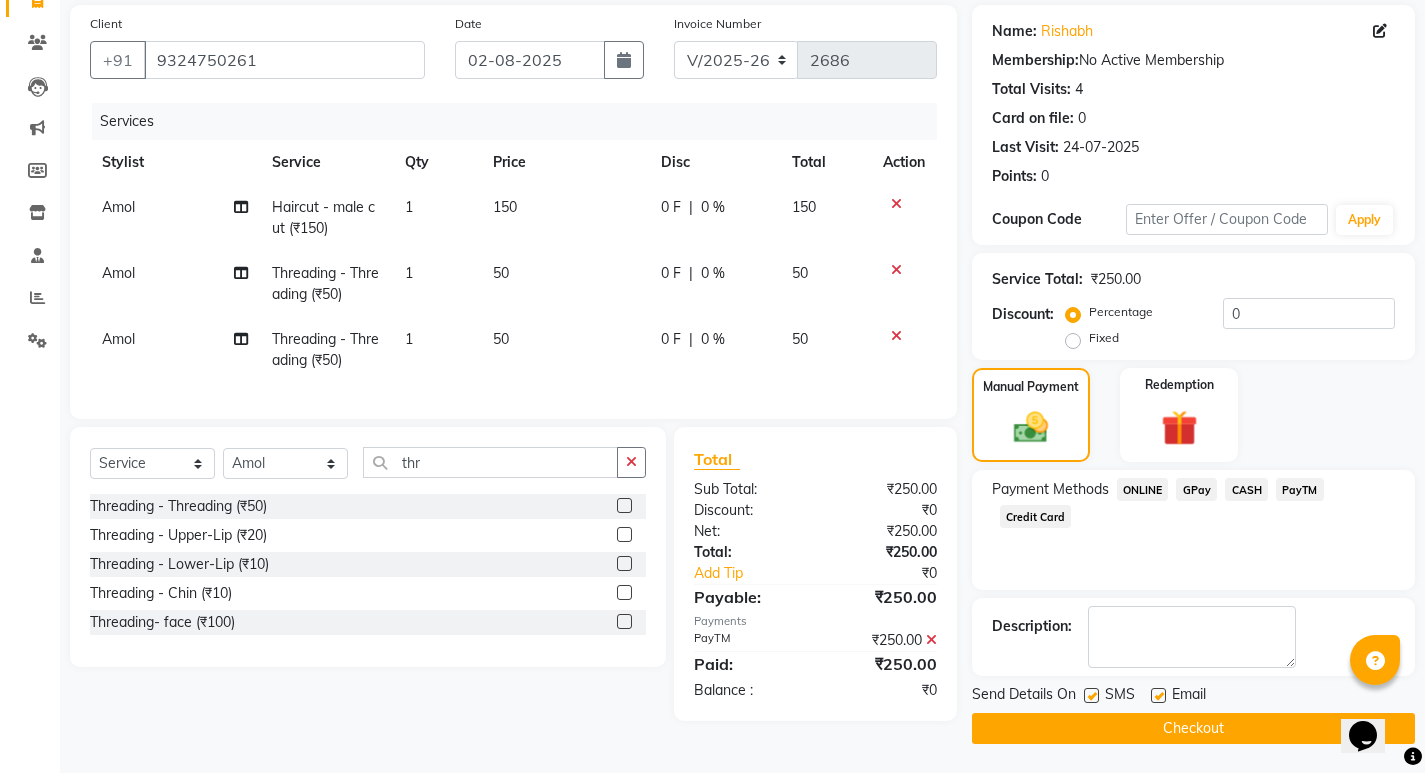 scroll, scrollTop: 146, scrollLeft: 0, axis: vertical 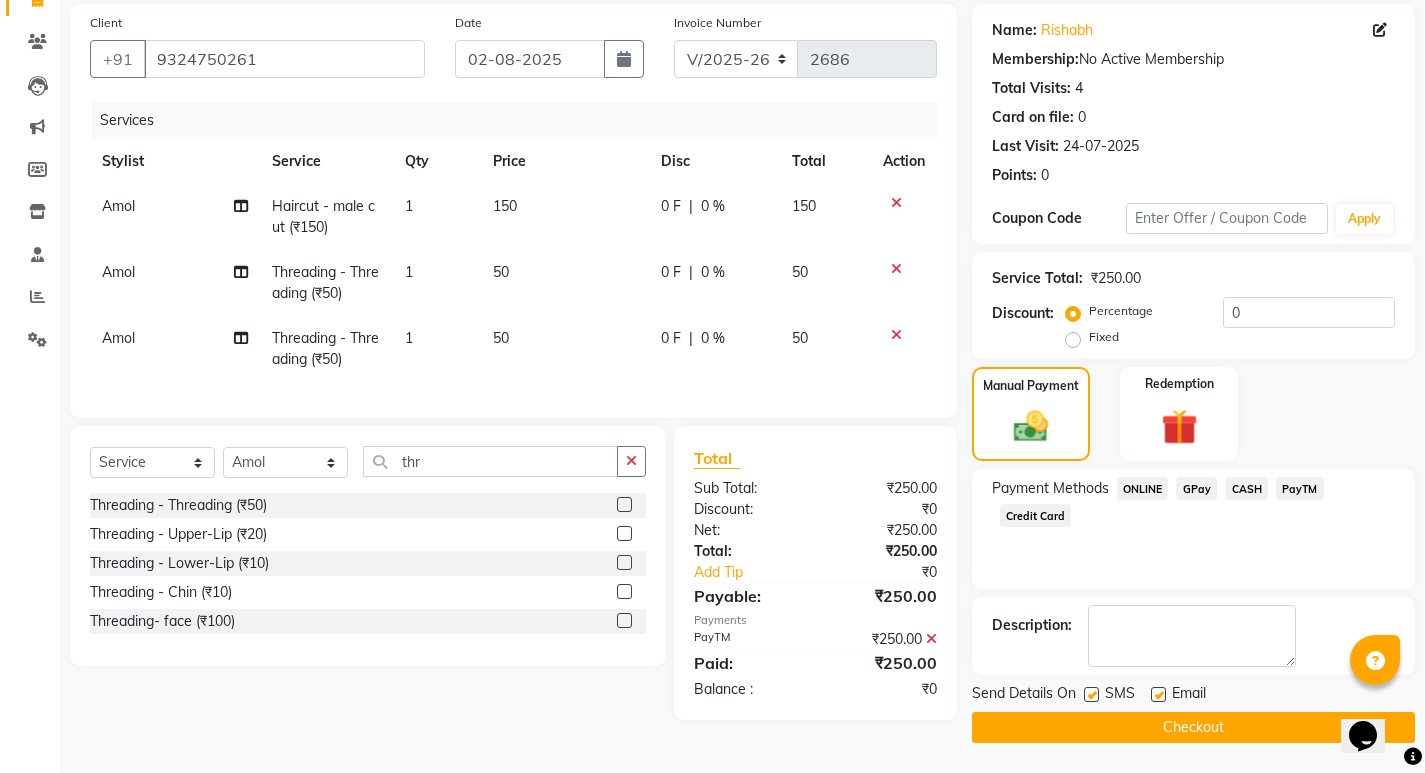 click on "Checkout" 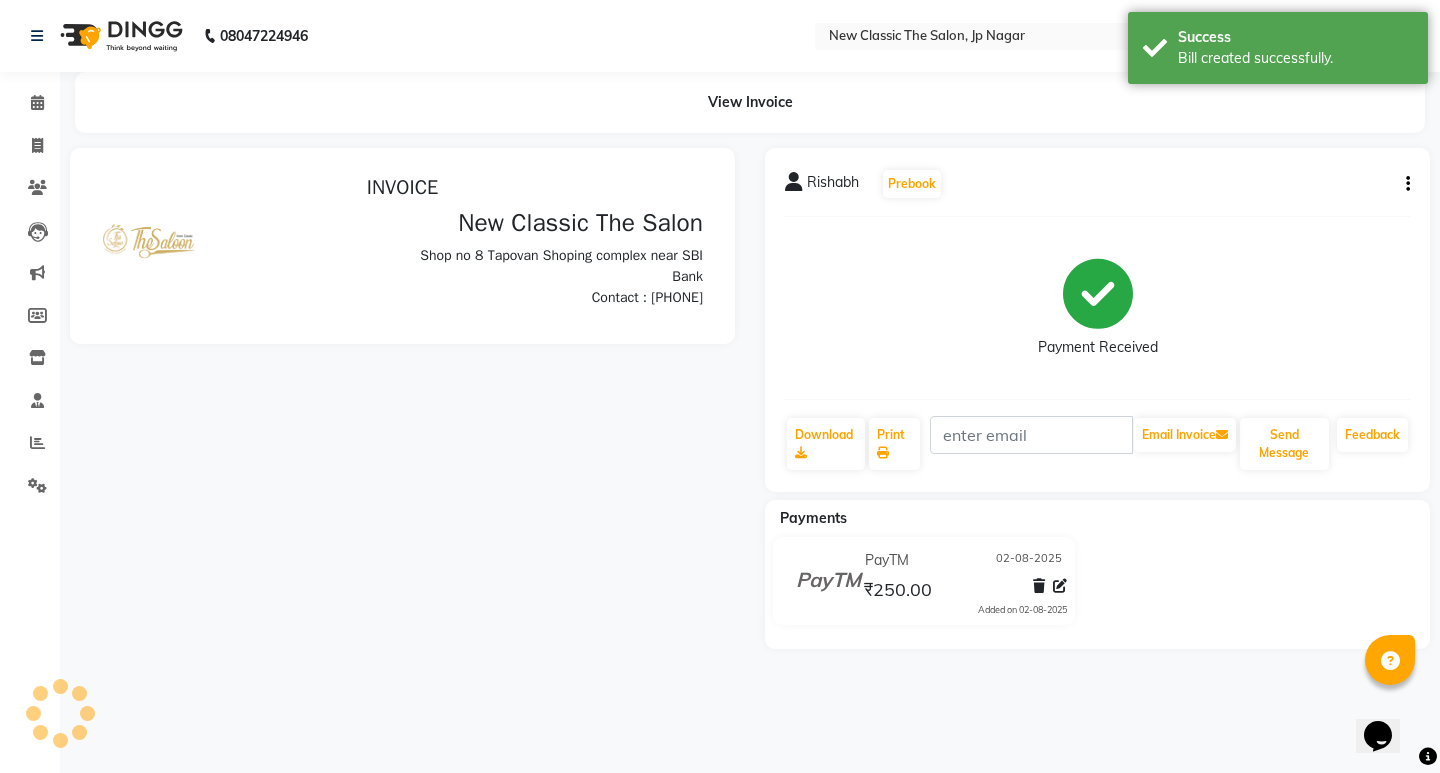 scroll, scrollTop: 0, scrollLeft: 0, axis: both 